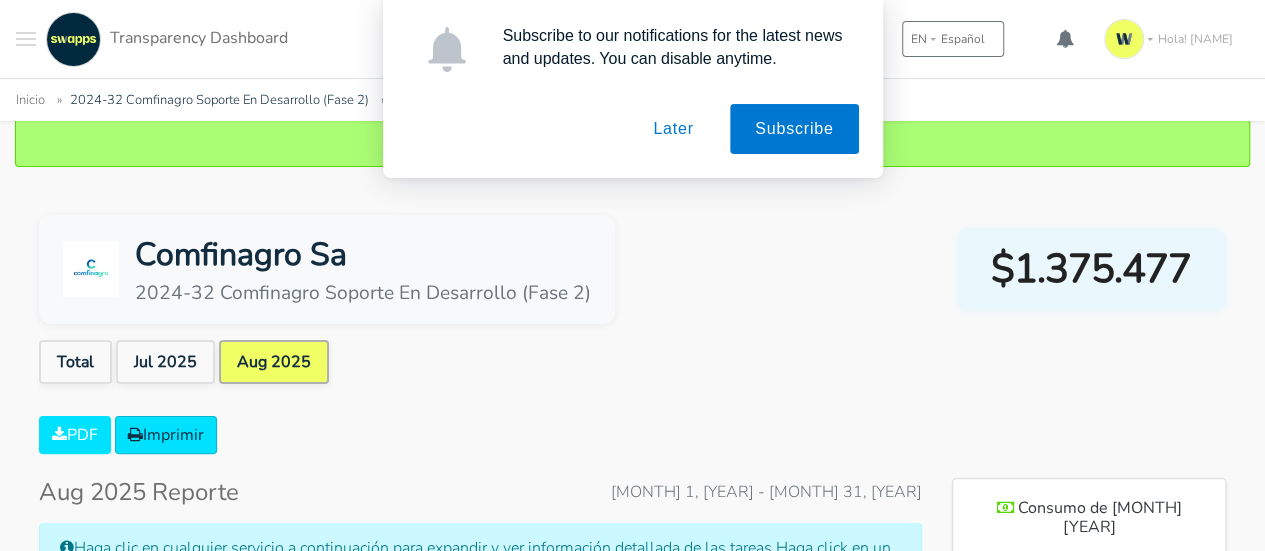 scroll, scrollTop: 180, scrollLeft: 0, axis: vertical 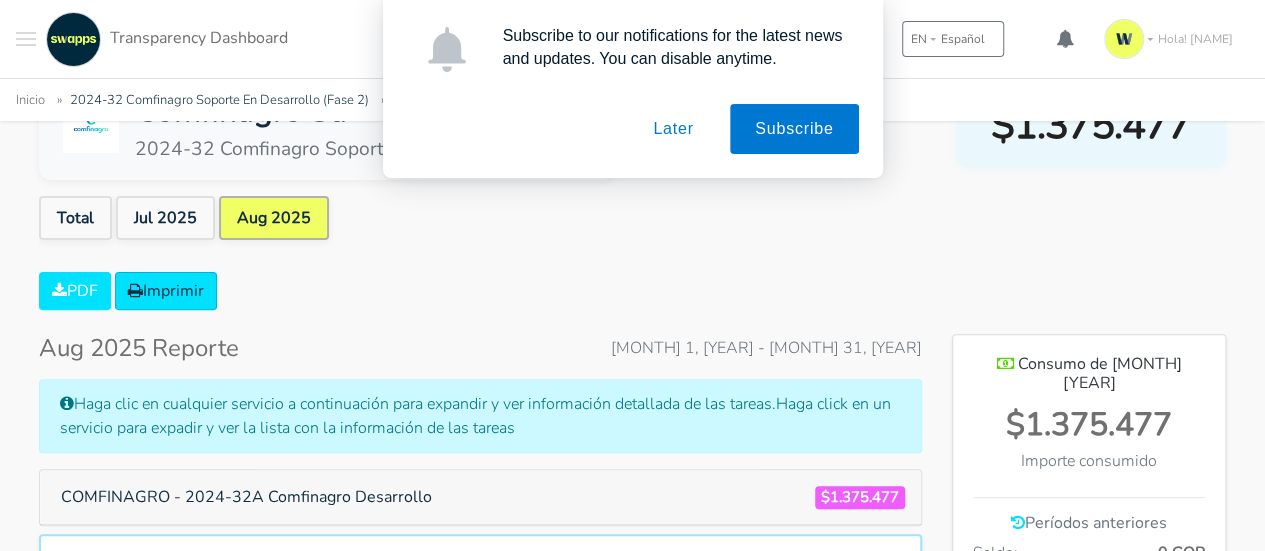 click on "Later" at bounding box center (673, 129) 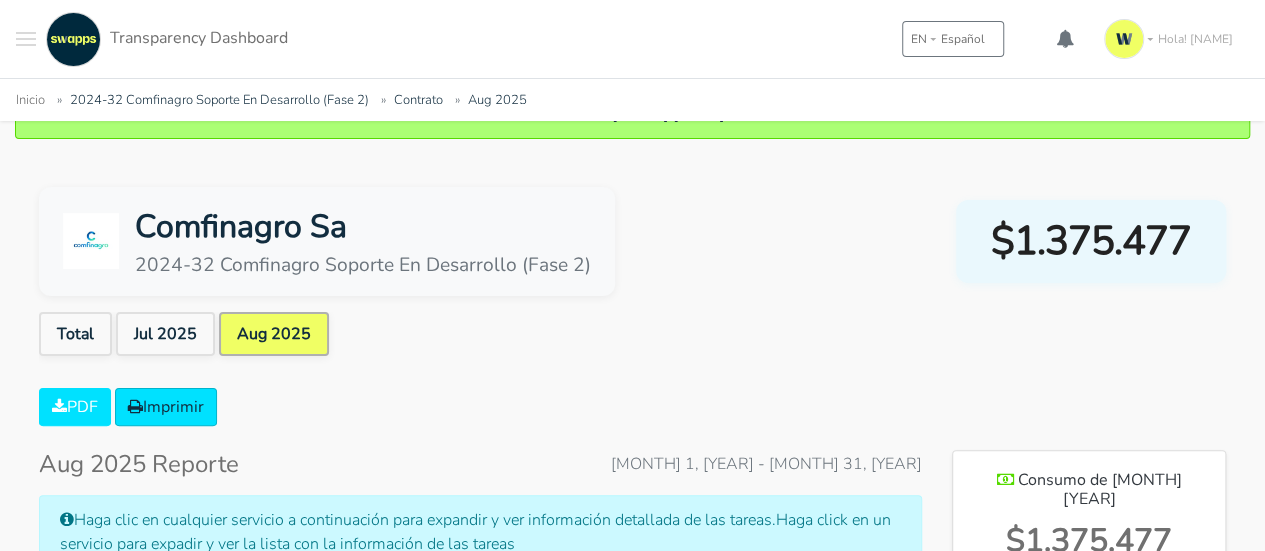 scroll, scrollTop: 200, scrollLeft: 0, axis: vertical 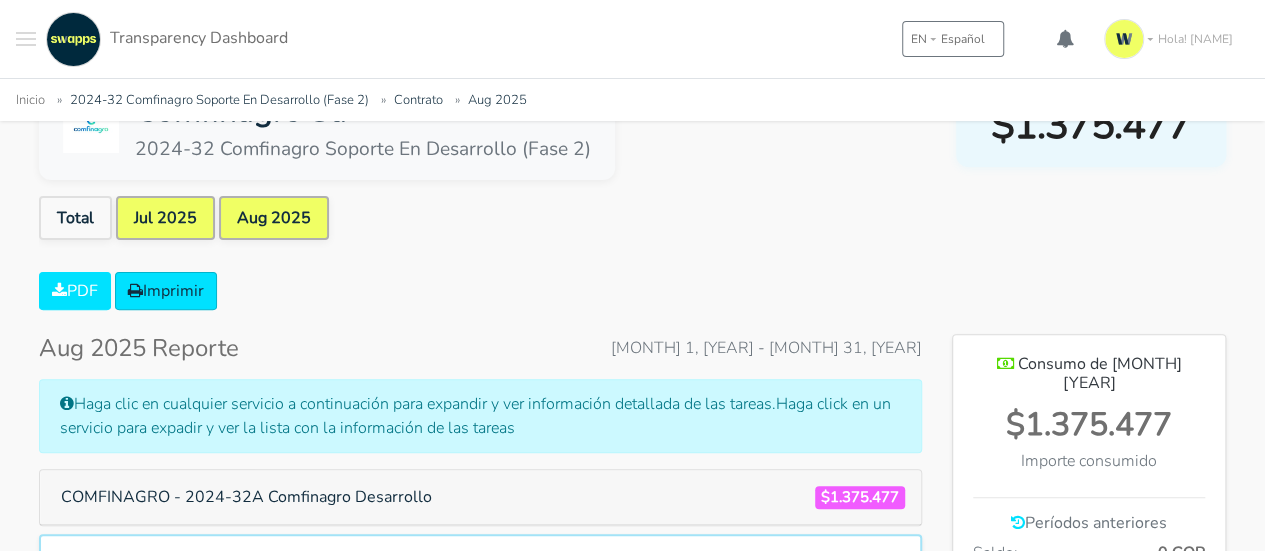 click on "Jul 2025" at bounding box center [165, 218] 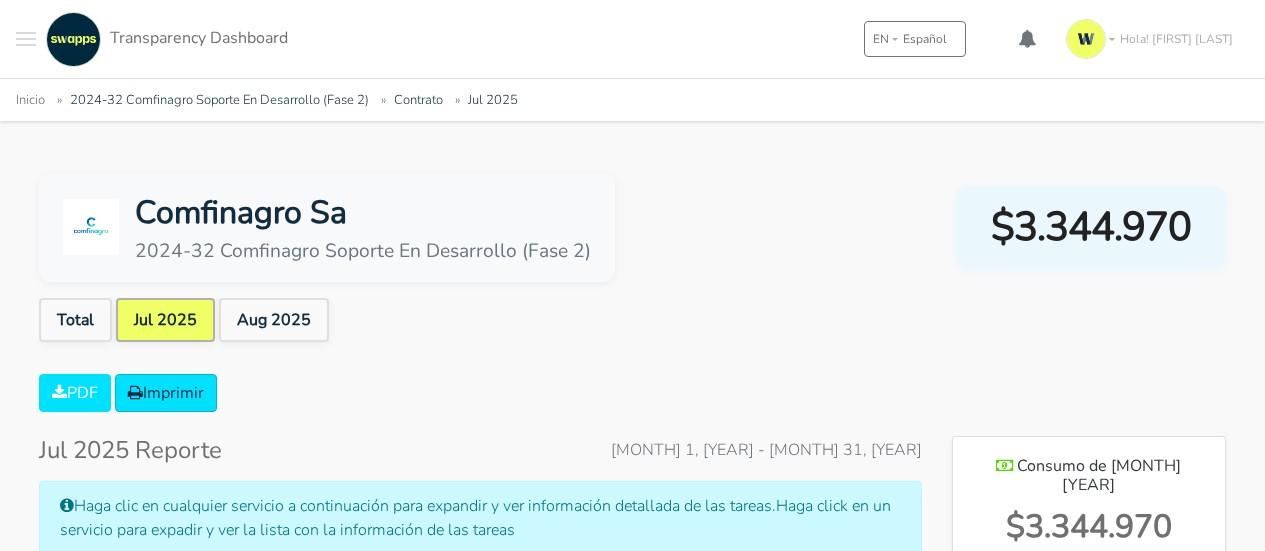 scroll, scrollTop: 0, scrollLeft: 0, axis: both 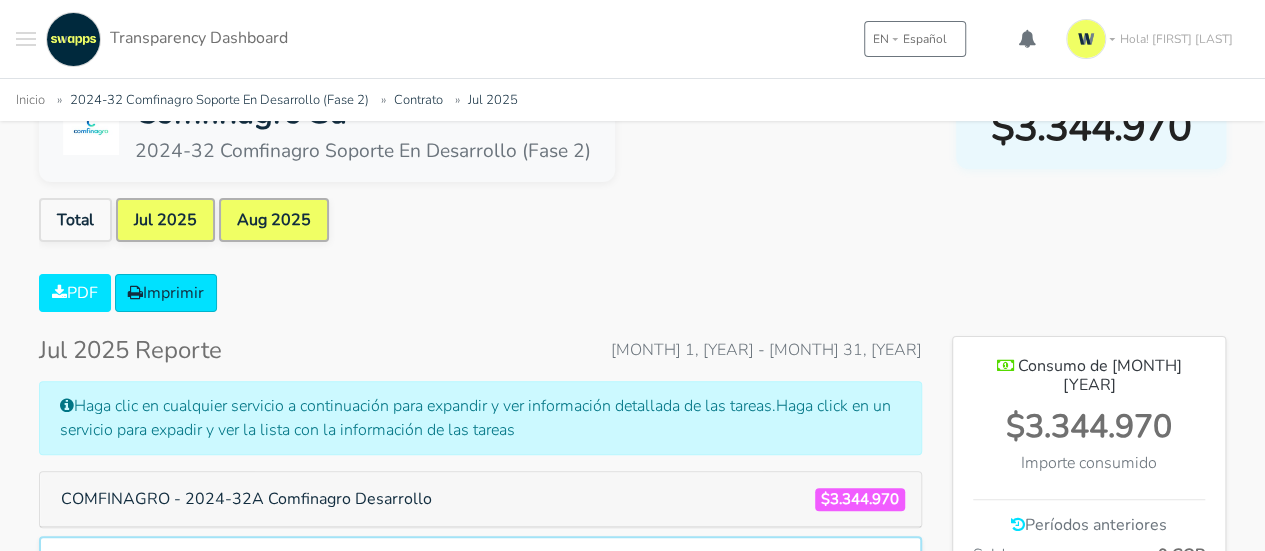 click on "Aug 2025" at bounding box center (274, 220) 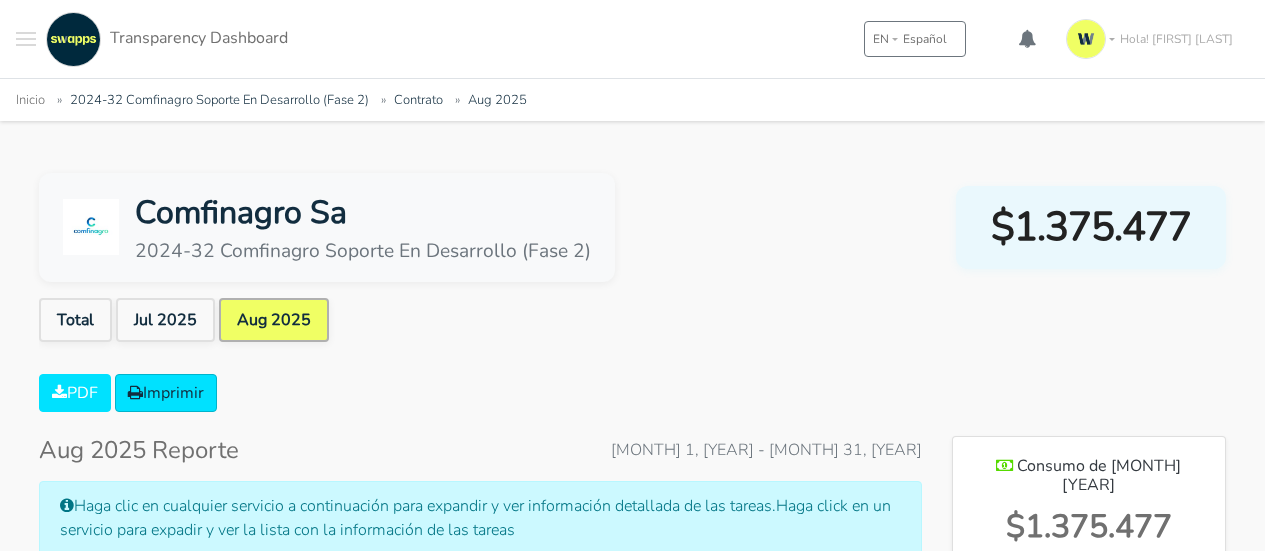 scroll, scrollTop: 0, scrollLeft: 0, axis: both 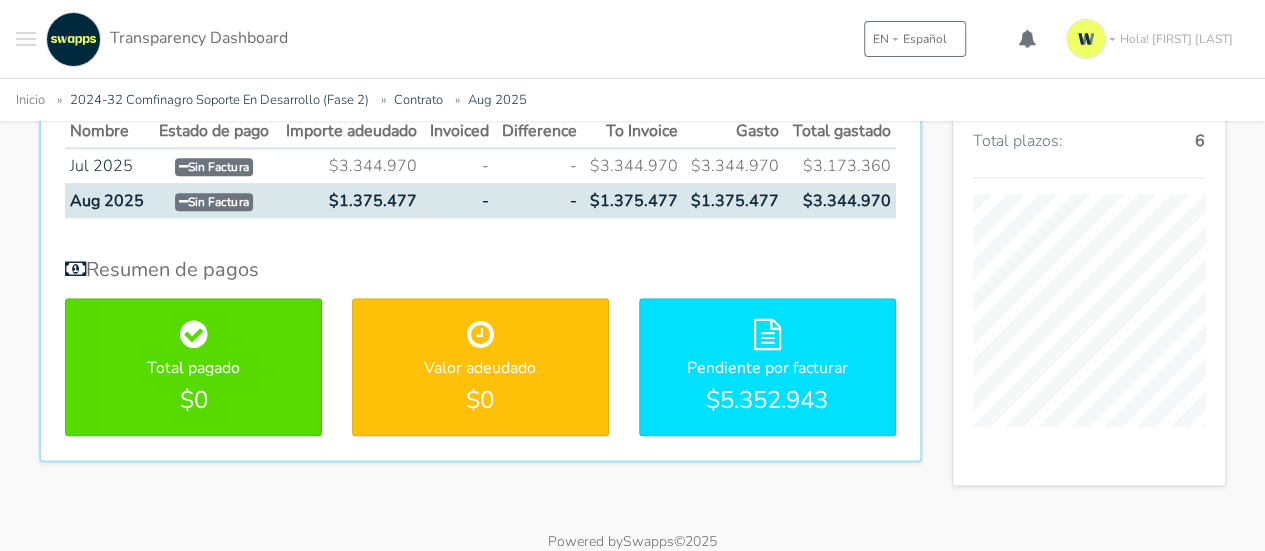 click on "$1.375.477" at bounding box center (632, 201) 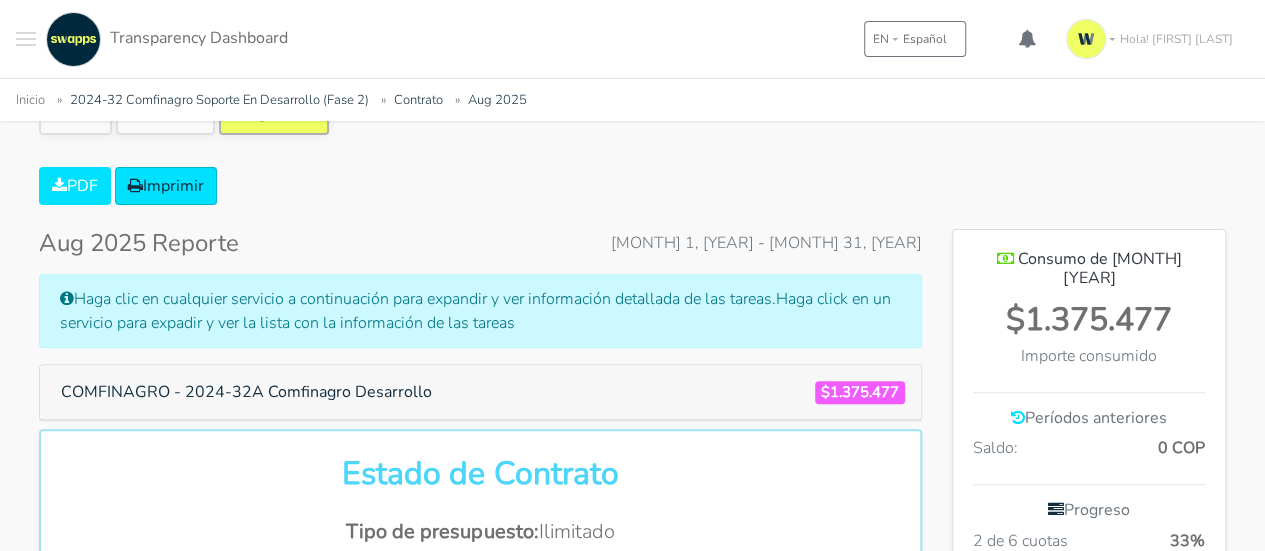 scroll, scrollTop: 107, scrollLeft: 0, axis: vertical 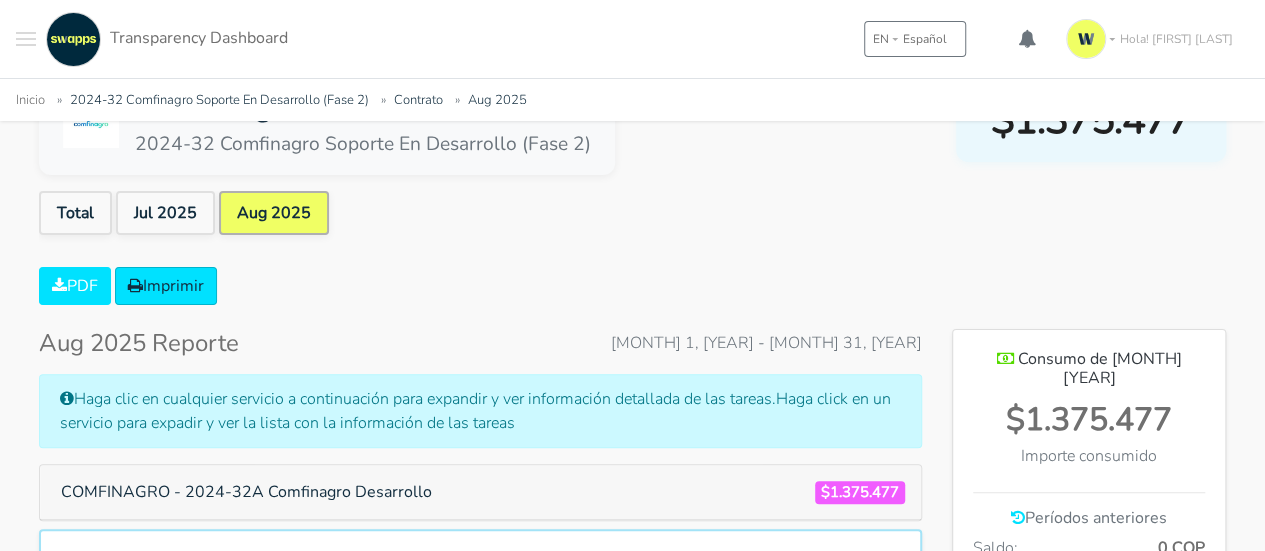 click on "Aug 2025" at bounding box center [274, 213] 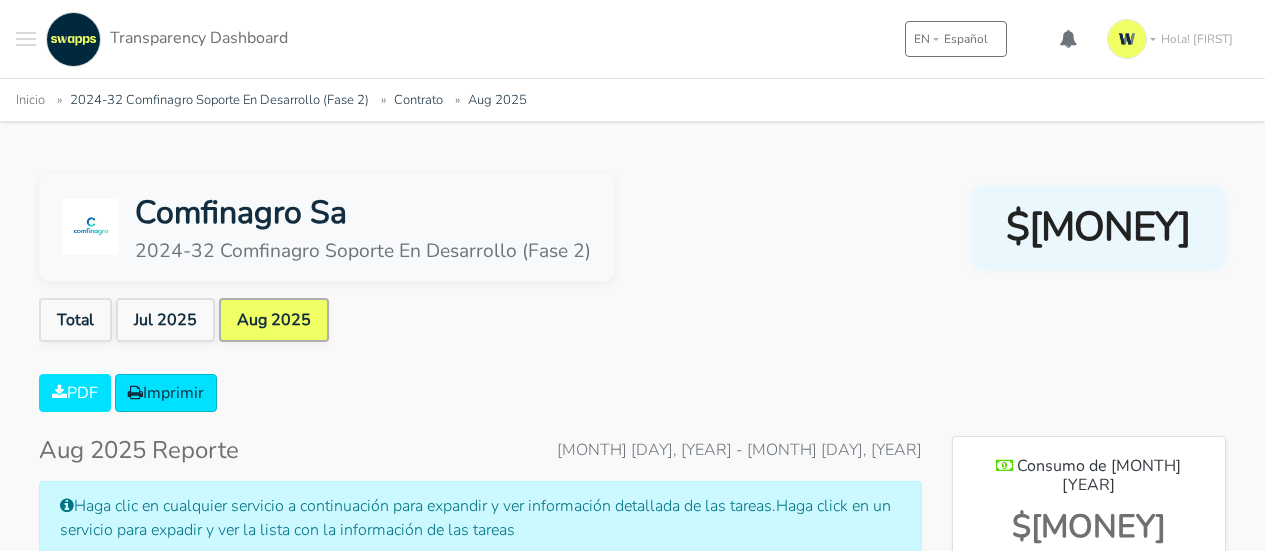scroll, scrollTop: 0, scrollLeft: 0, axis: both 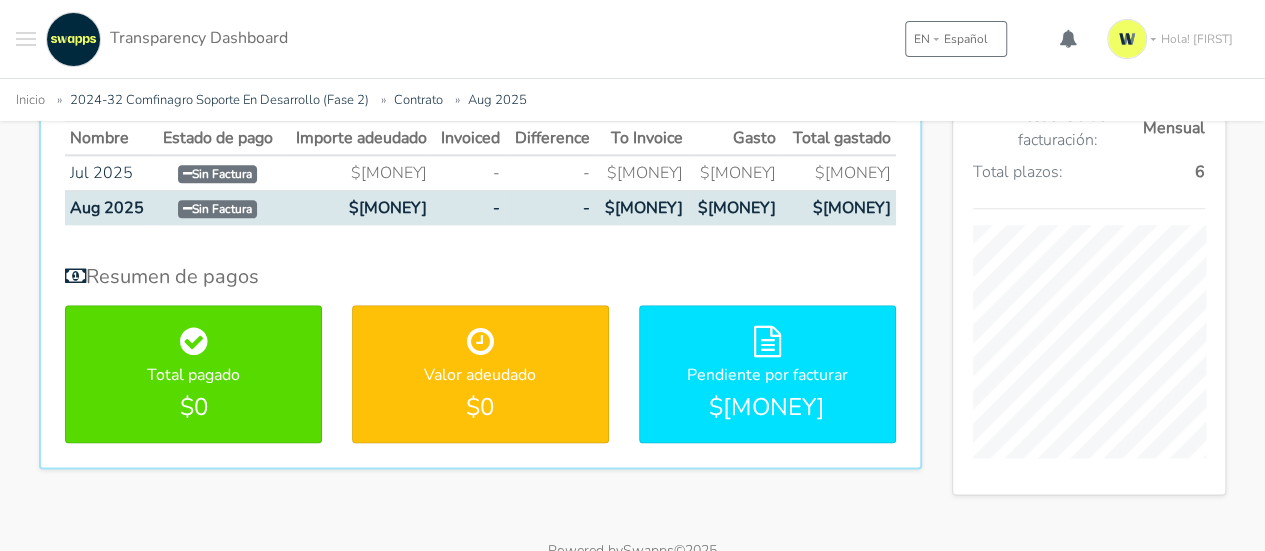 click on "Total pagado
$0" at bounding box center (193, 374) 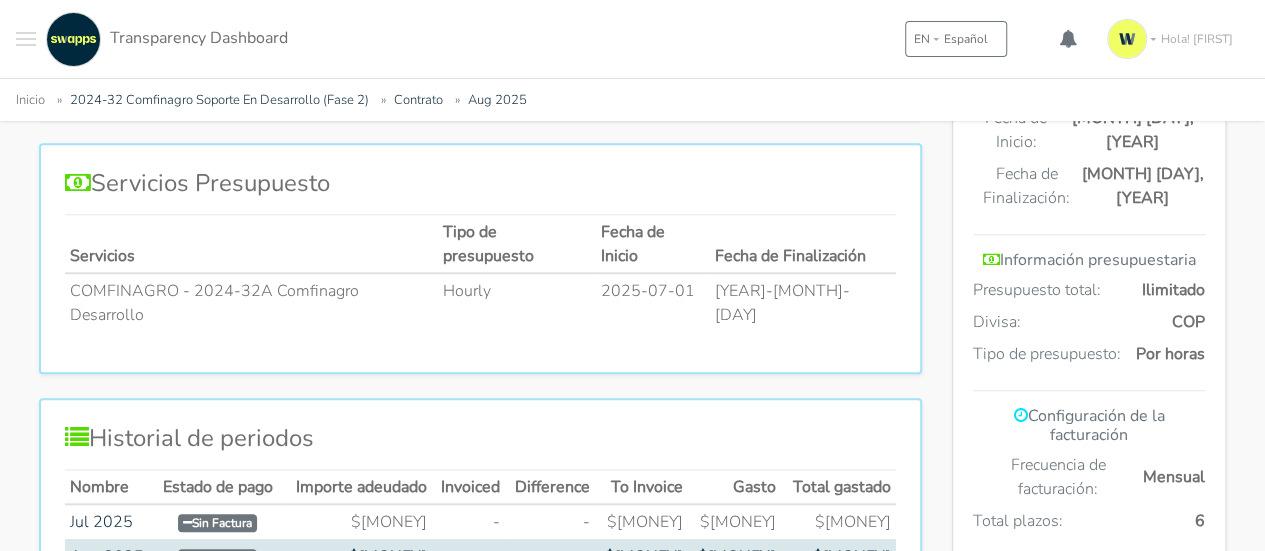 scroll, scrollTop: 700, scrollLeft: 0, axis: vertical 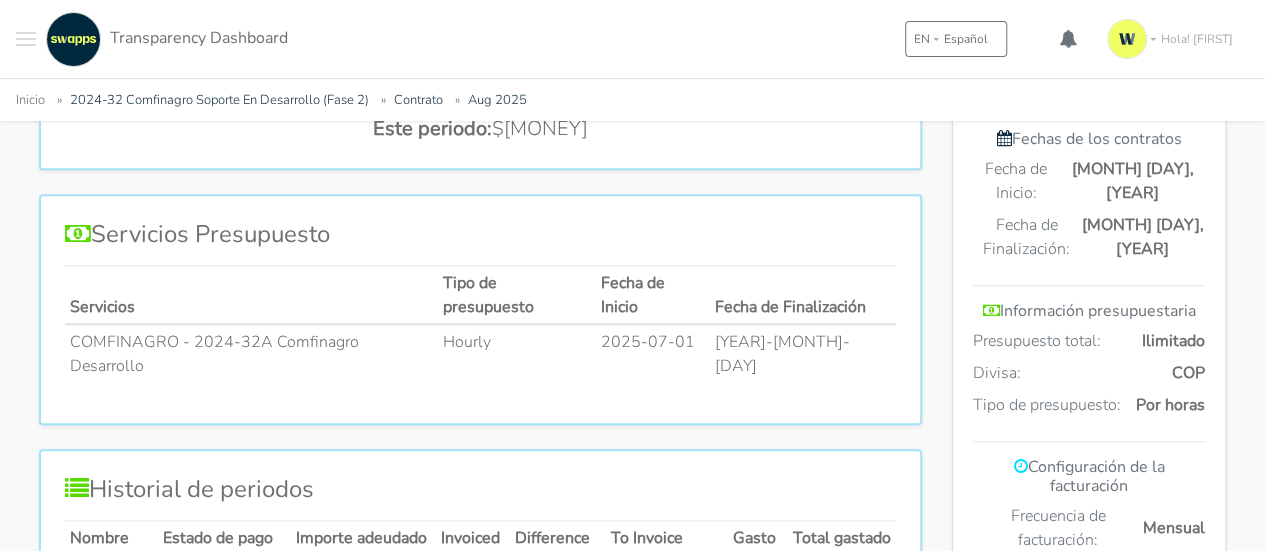 click on "COMFINAGRO - 2024-32A Comfinagro Desarrollo" at bounding box center (251, 353) 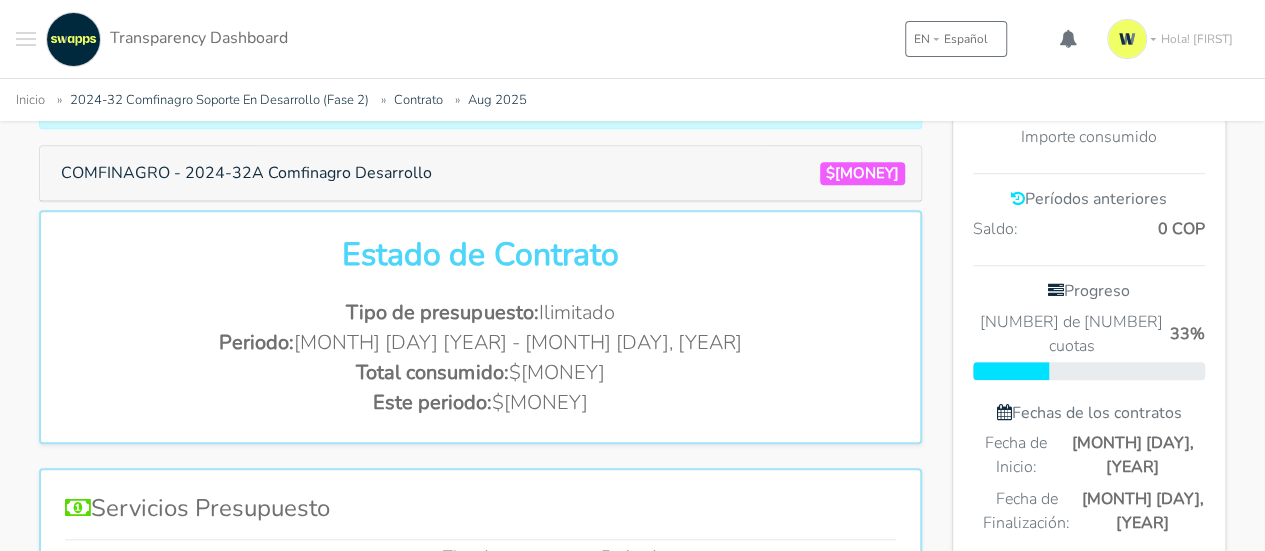 scroll, scrollTop: 400, scrollLeft: 0, axis: vertical 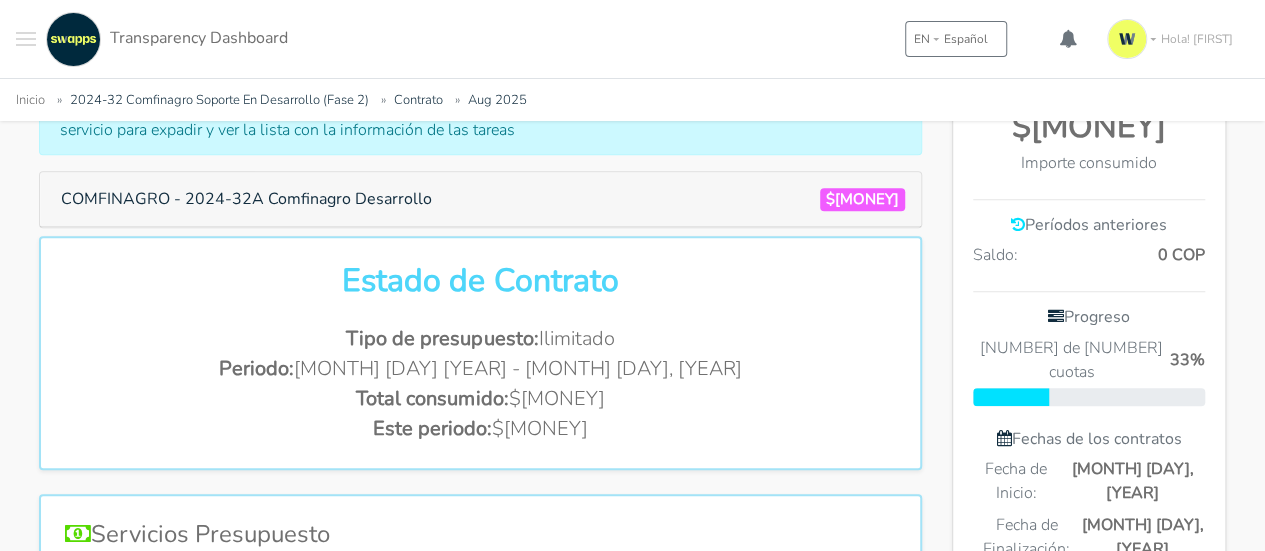 click on "$1.375.477" at bounding box center [862, 199] 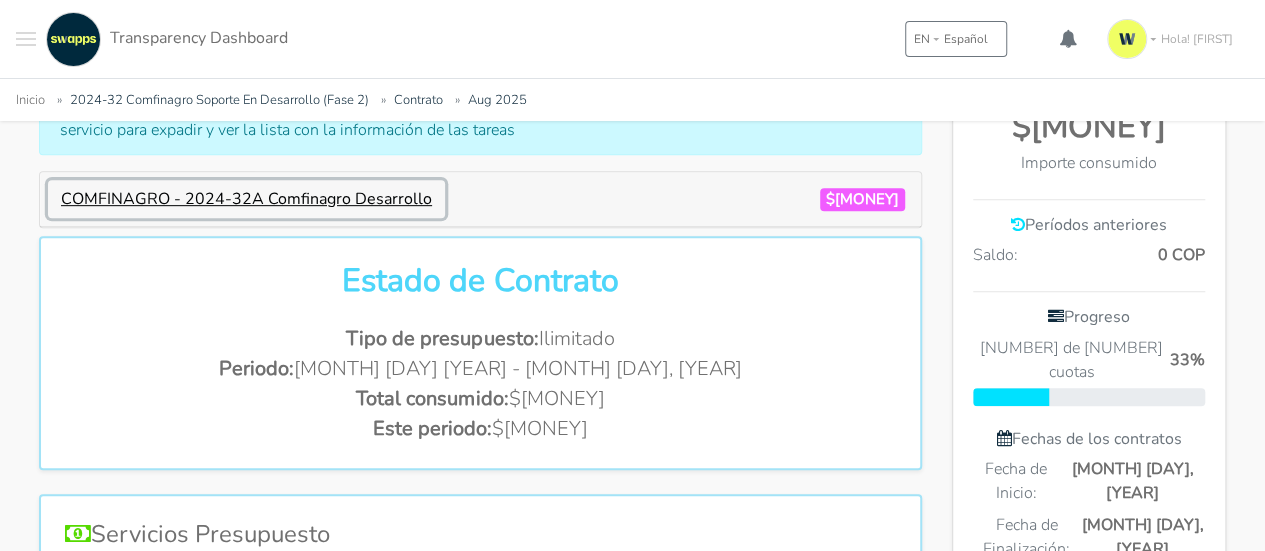 click on "COMFINAGRO - 2024-32A Comfinagro Desarrollo" at bounding box center (246, 199) 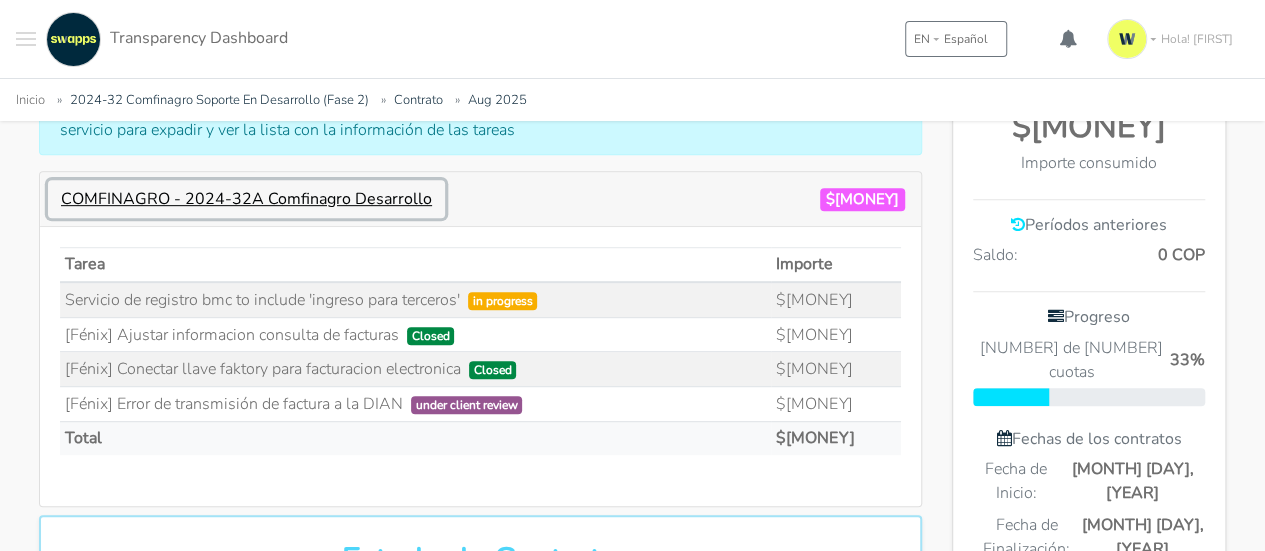 scroll, scrollTop: 998638, scrollLeft: 999727, axis: both 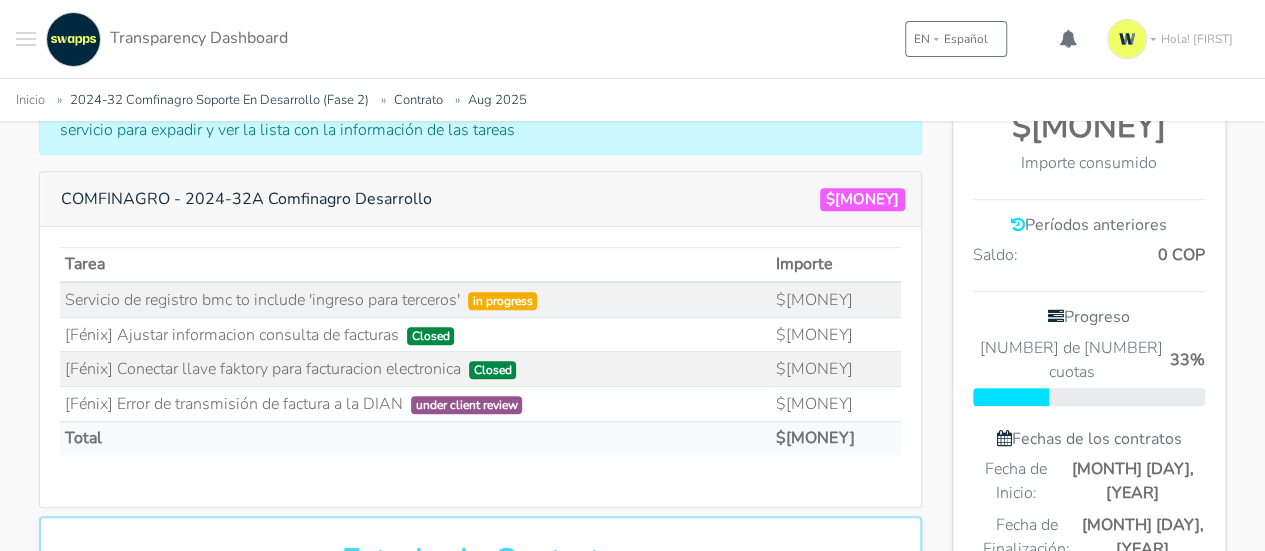 click on "$1.375.477" at bounding box center (862, 199) 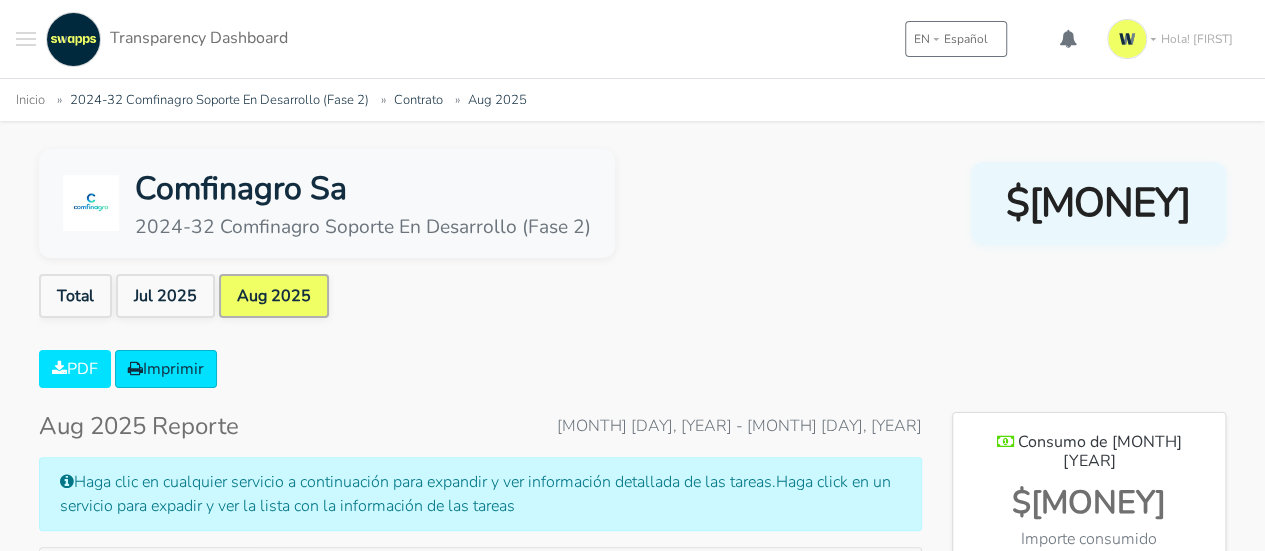 scroll, scrollTop: 0, scrollLeft: 0, axis: both 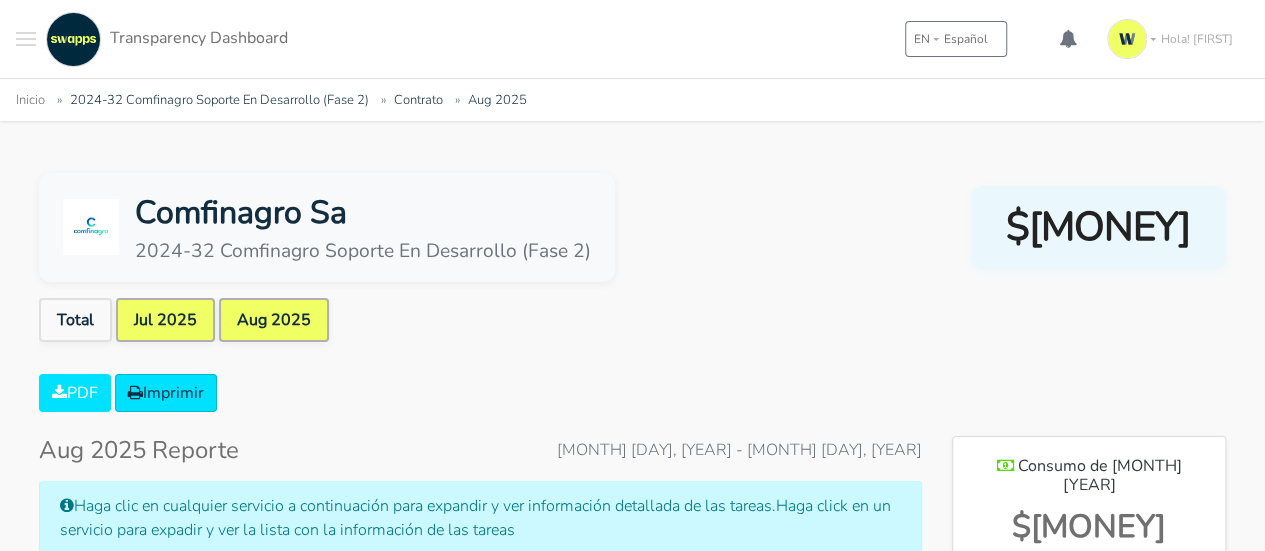 click on "Jul 2025" at bounding box center (165, 320) 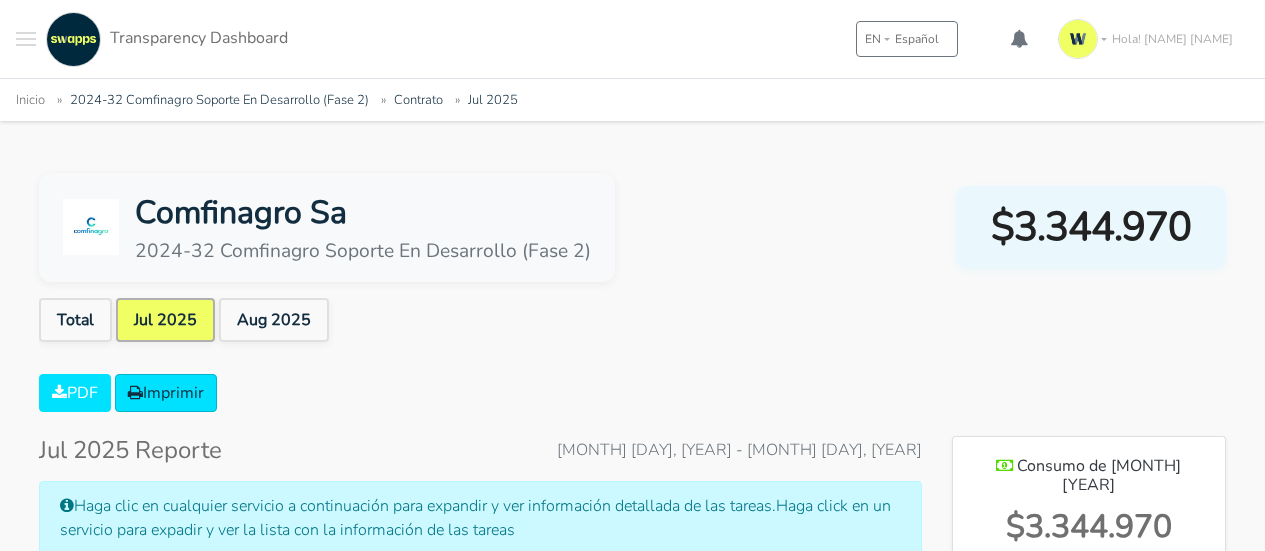 scroll, scrollTop: 40, scrollLeft: 0, axis: vertical 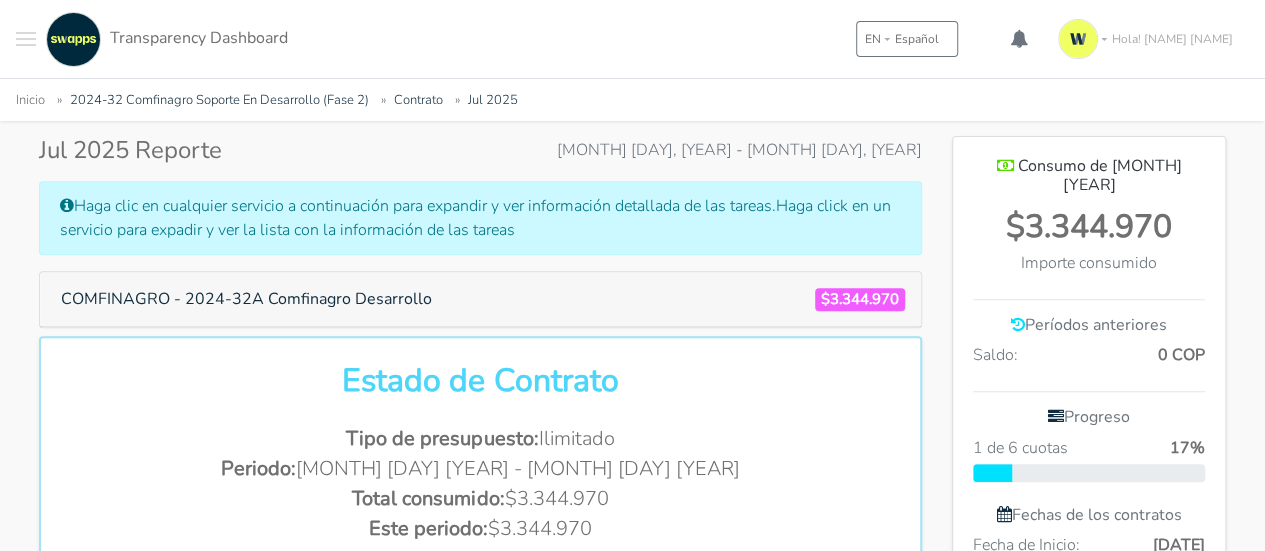 click on "$3.344.970" at bounding box center [860, 299] 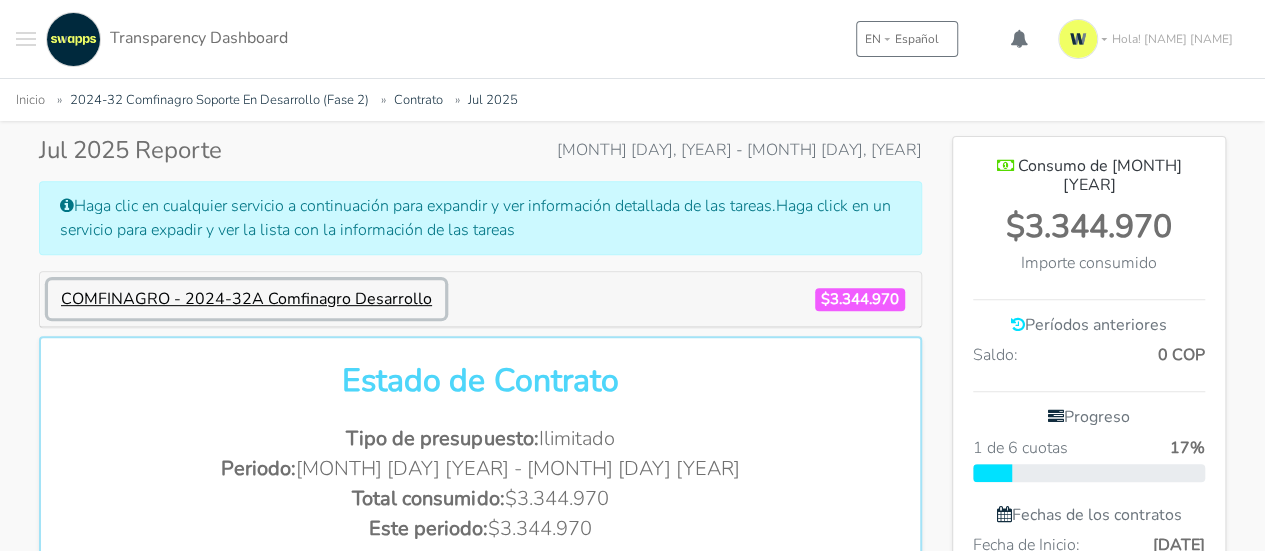 click on "COMFINAGRO - 2024-32A Comfinagro Desarrollo" at bounding box center (246, 299) 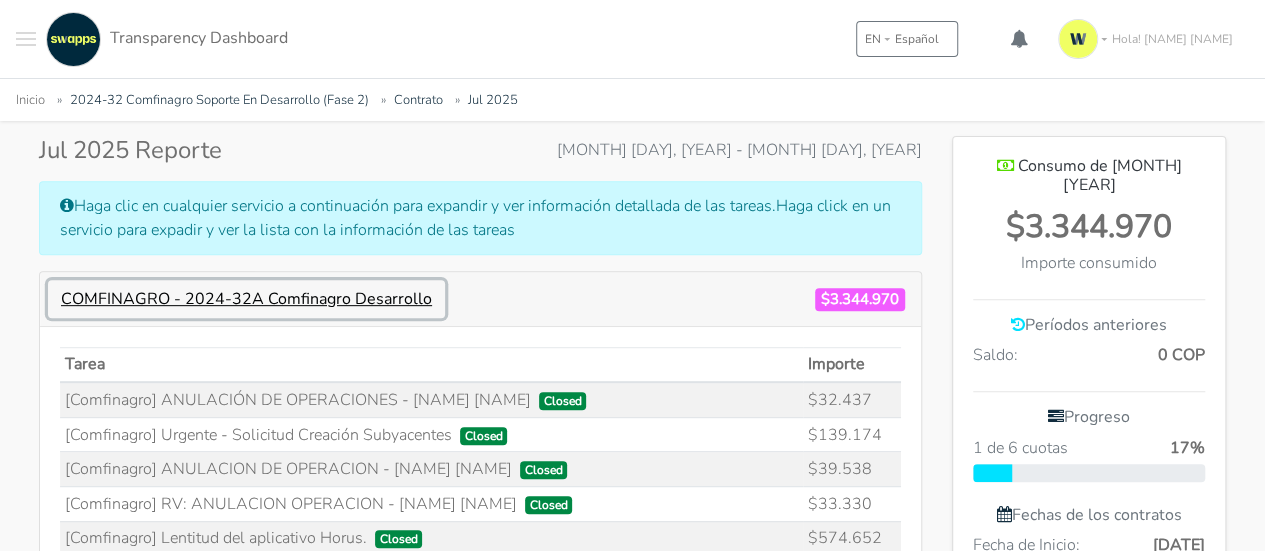 scroll, scrollTop: 998225, scrollLeft: 999727, axis: both 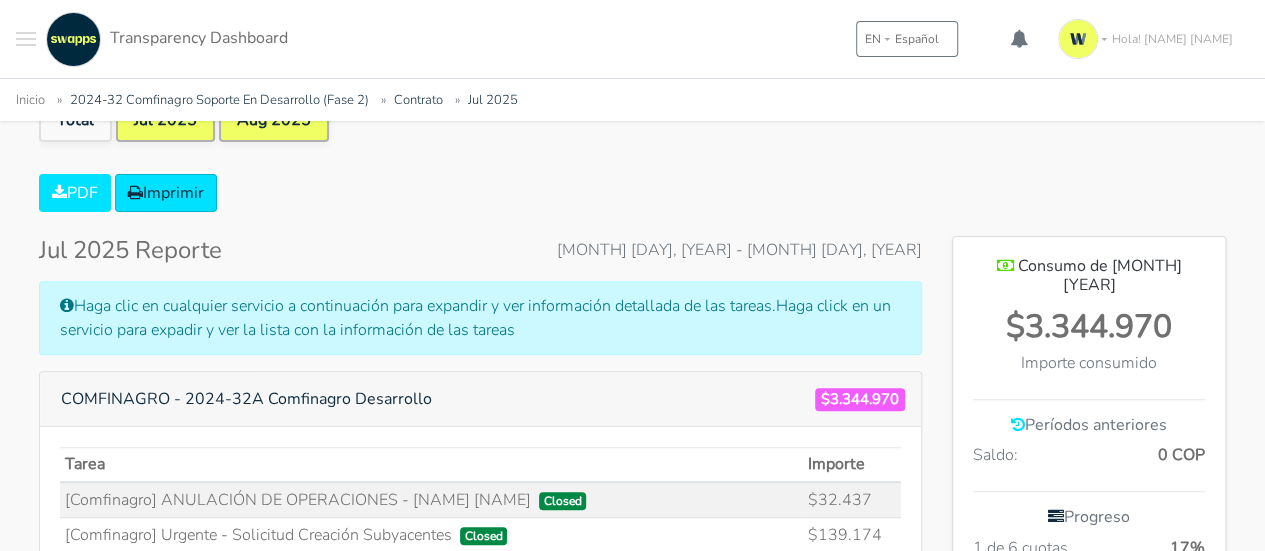 click on "Aug 2025" at bounding box center (274, 120) 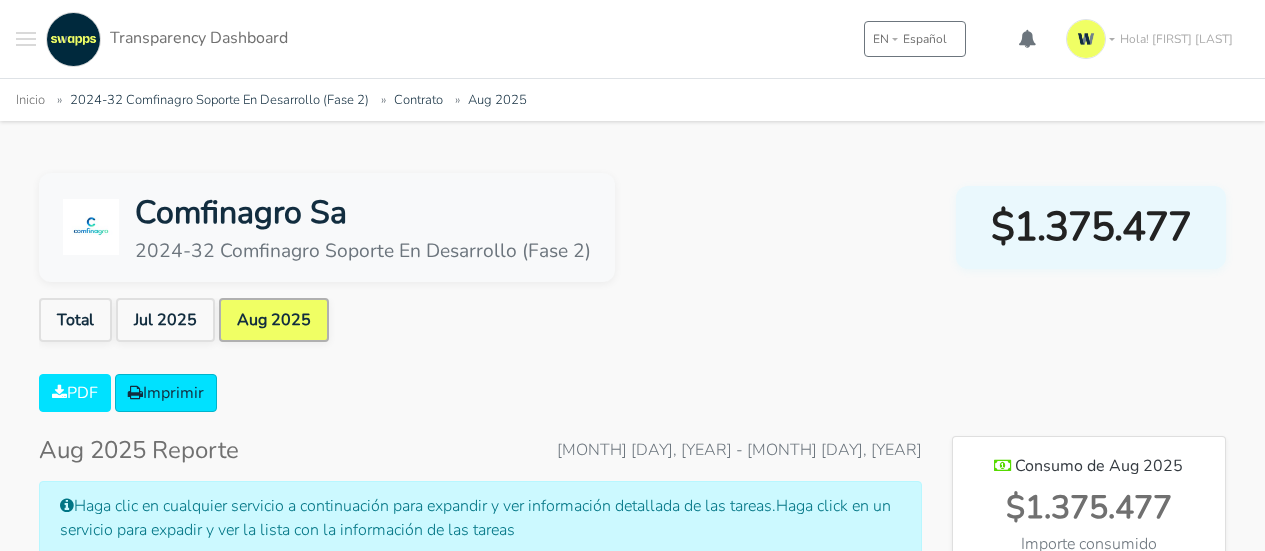 scroll, scrollTop: 0, scrollLeft: 0, axis: both 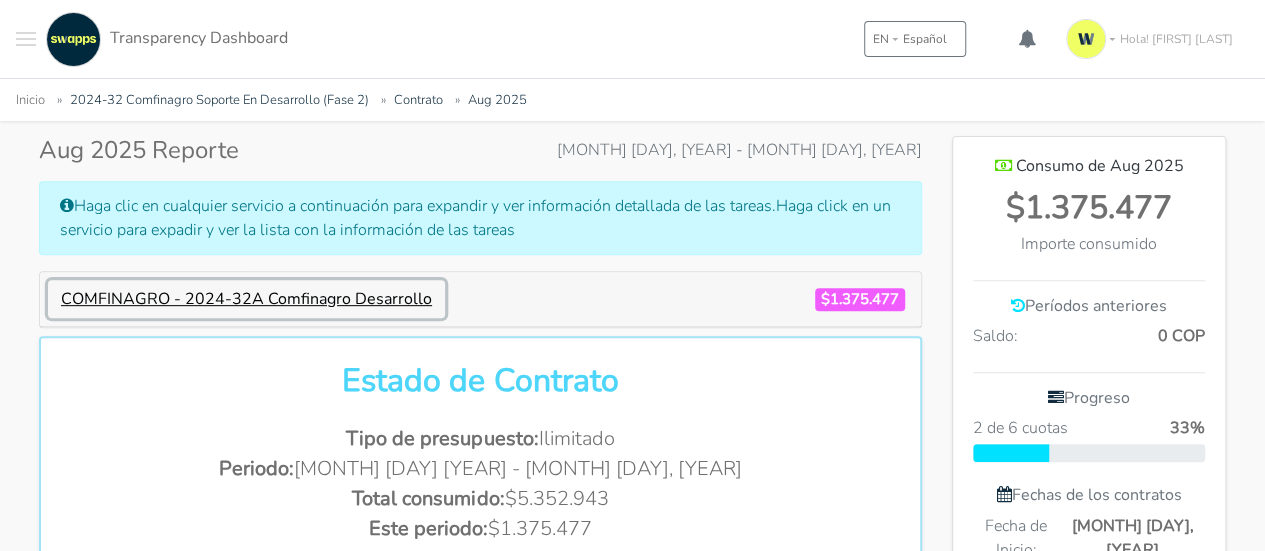 click on "COMFINAGRO - 2024-32A Comfinagro Desarrollo" at bounding box center (246, 299) 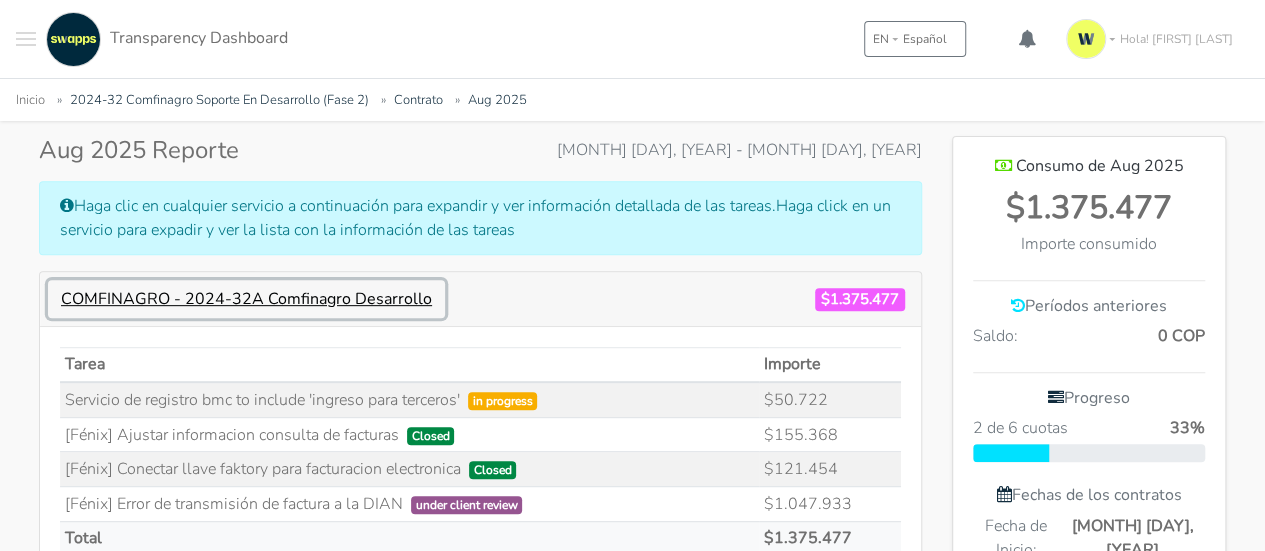 scroll, scrollTop: 998638, scrollLeft: 999727, axis: both 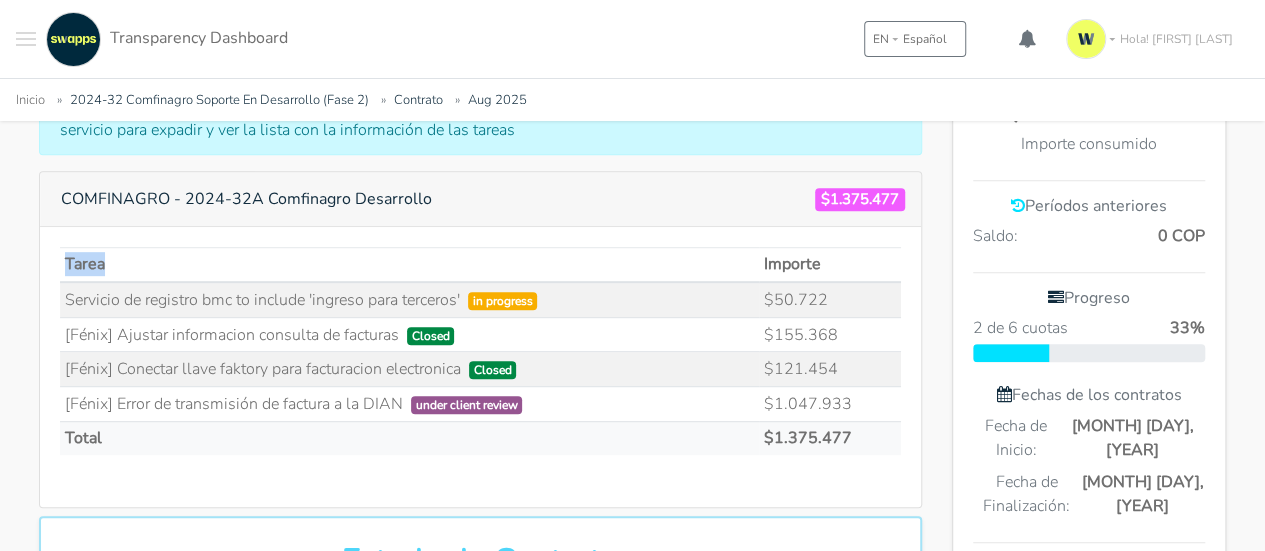 drag, startPoint x: 102, startPoint y: 263, endPoint x: 67, endPoint y: 263, distance: 35 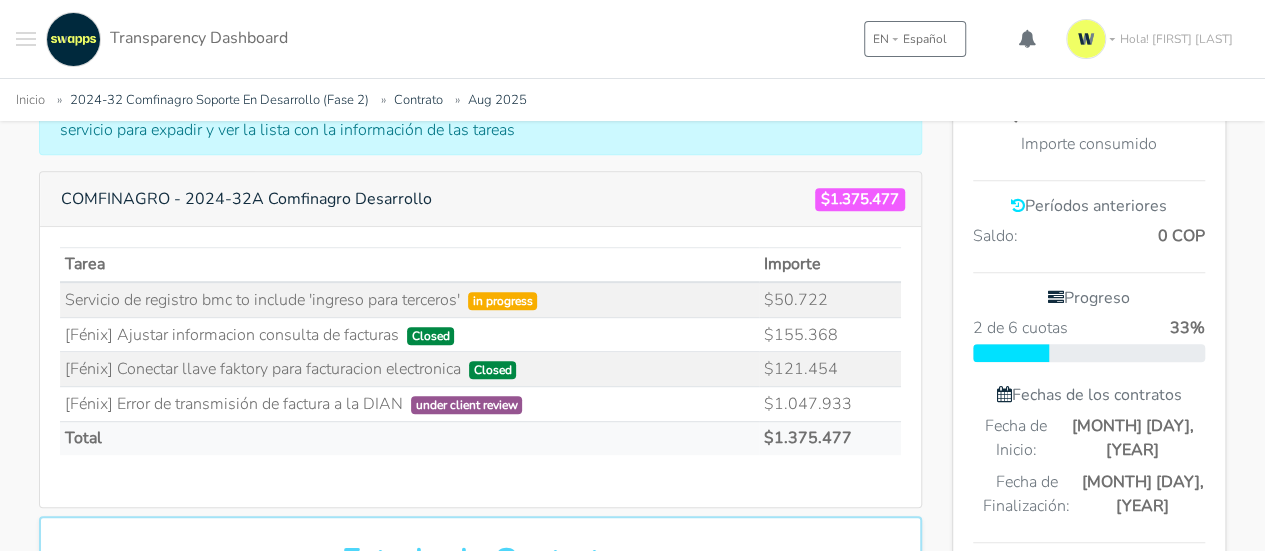 click on "Tarea
Importe
in progress
$50.722
$155.368 $121.454 $1.047.933" at bounding box center (480, 367) 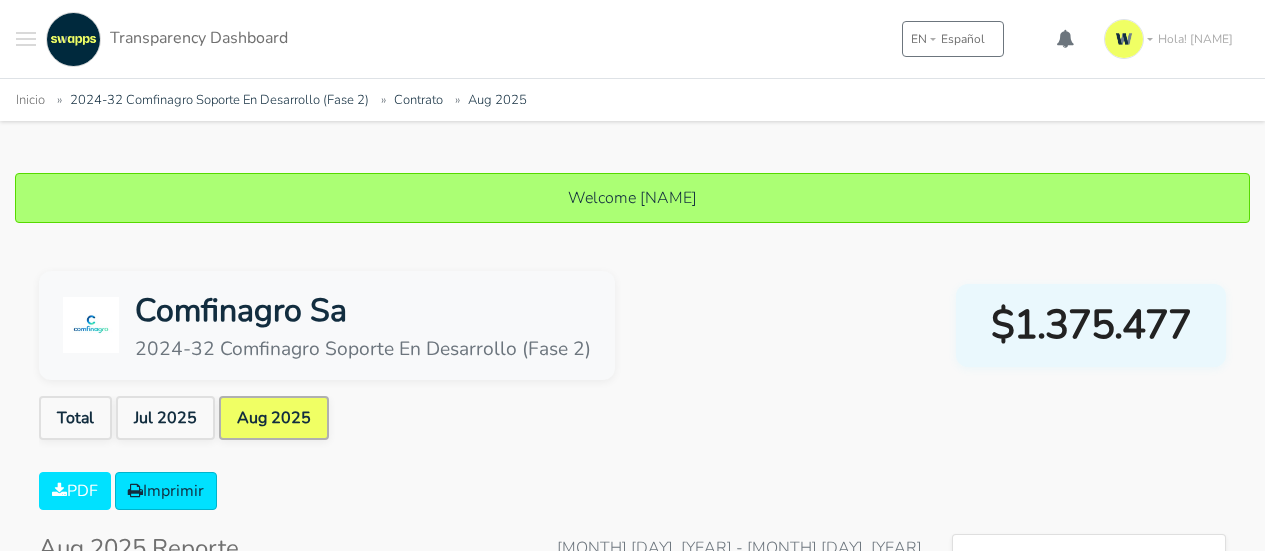 scroll, scrollTop: 0, scrollLeft: 0, axis: both 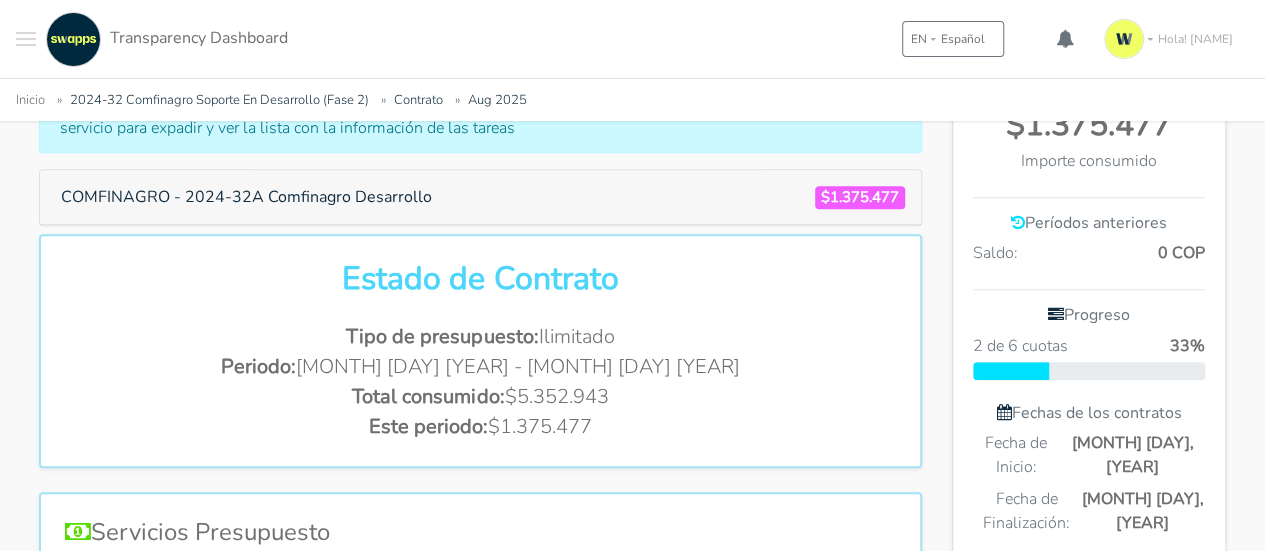 drag, startPoint x: 1028, startPoint y: 201, endPoint x: 1090, endPoint y: 206, distance: 62.201286 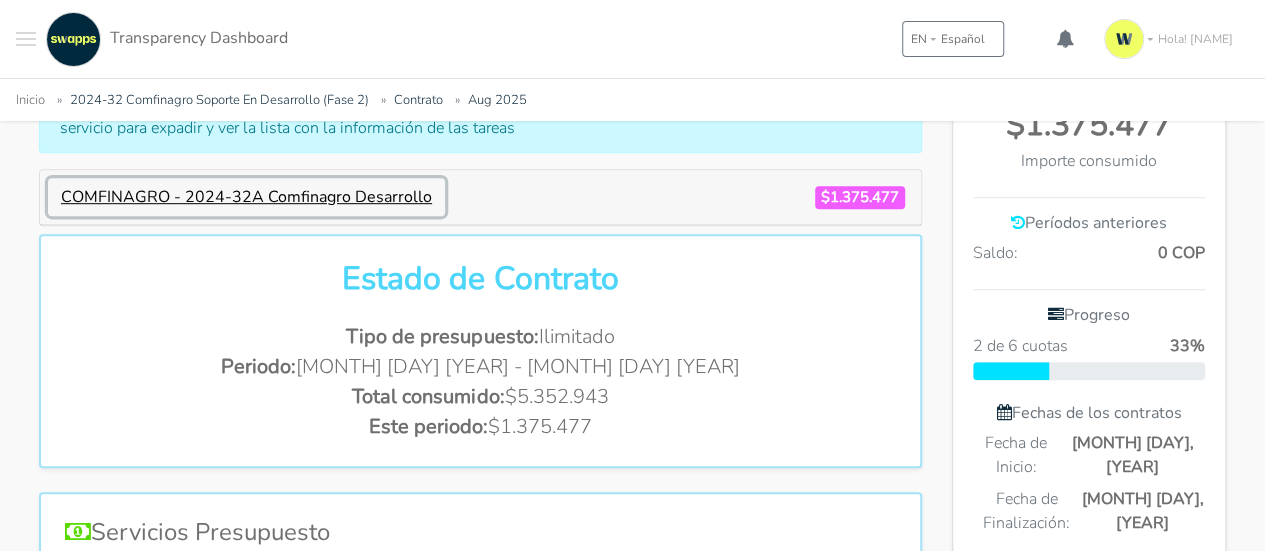 click on "COMFINAGRO - 2024-32A Comfinagro Desarrollo" at bounding box center [246, 197] 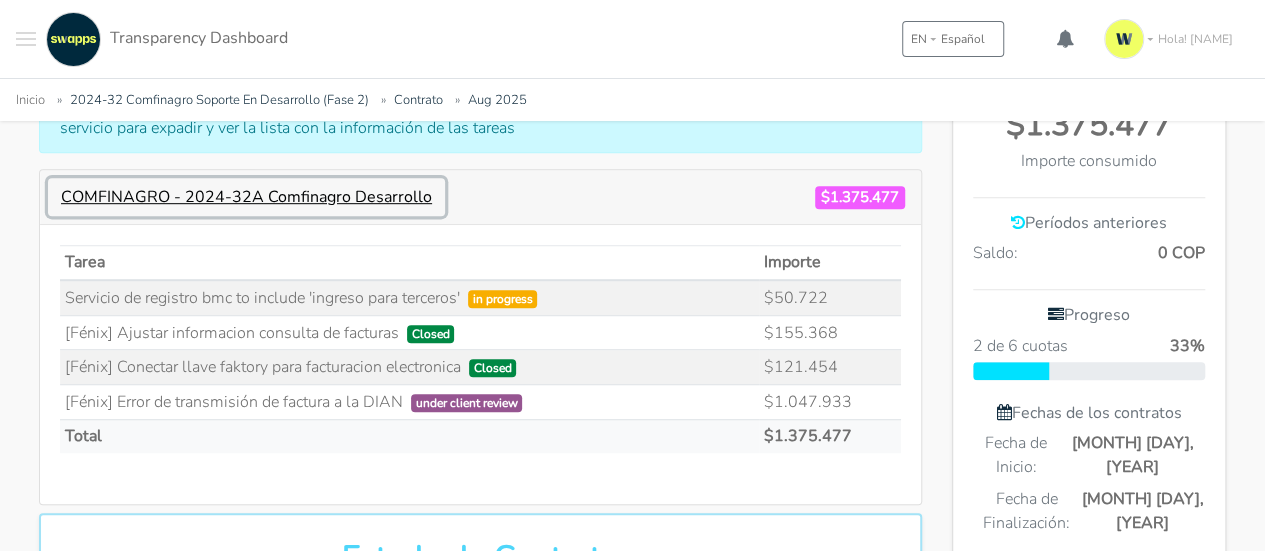 scroll, scrollTop: 998646, scrollLeft: 999727, axis: both 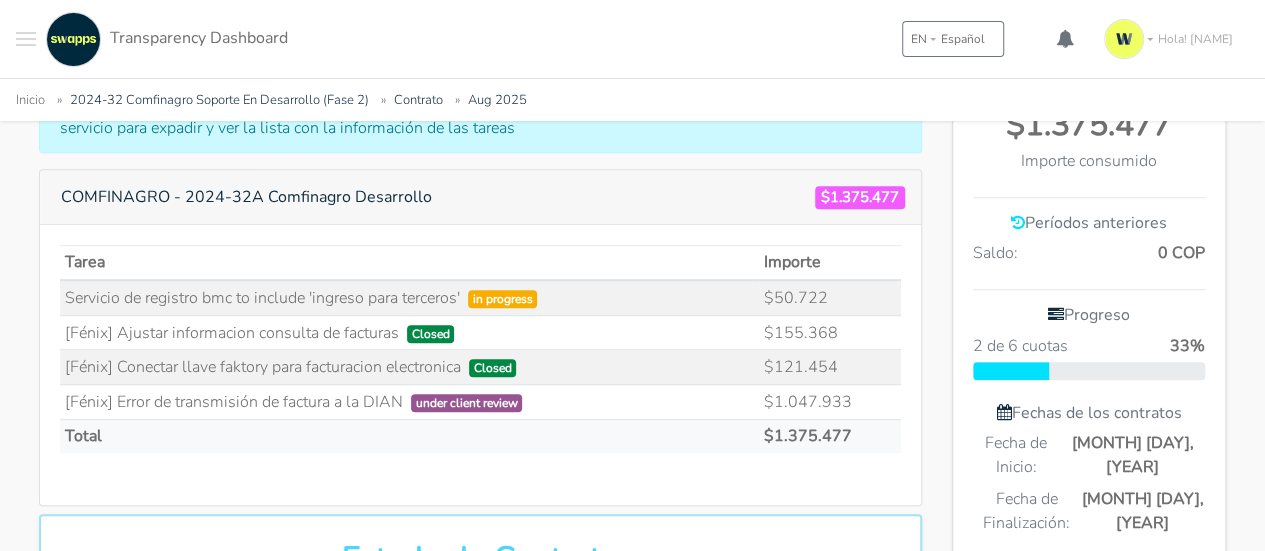 click on "in progress" at bounding box center [503, 299] 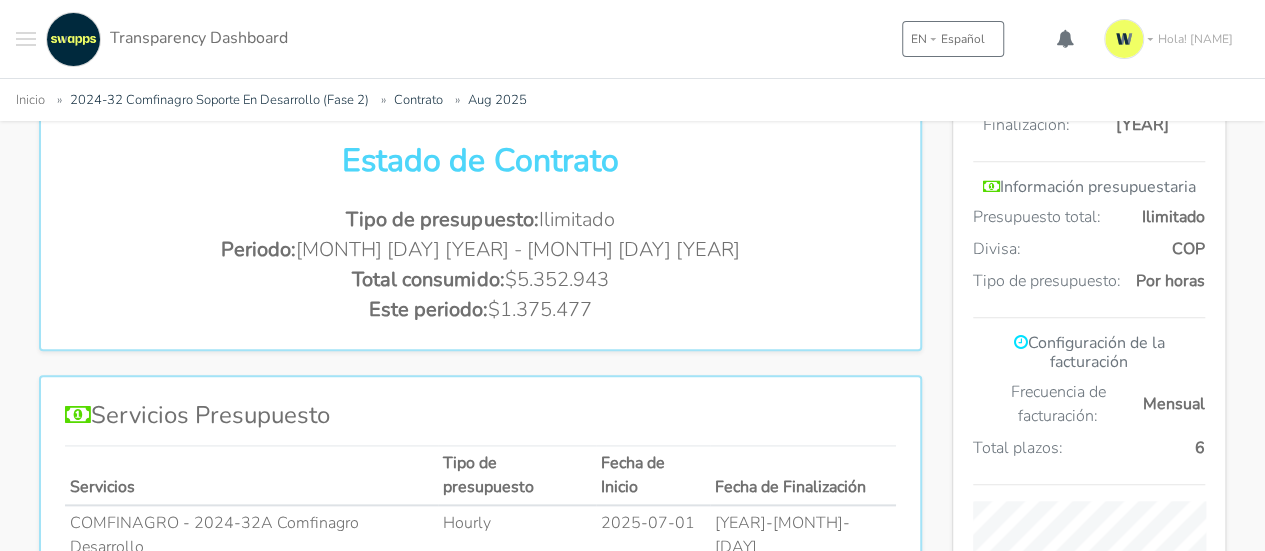 scroll, scrollTop: 900, scrollLeft: 0, axis: vertical 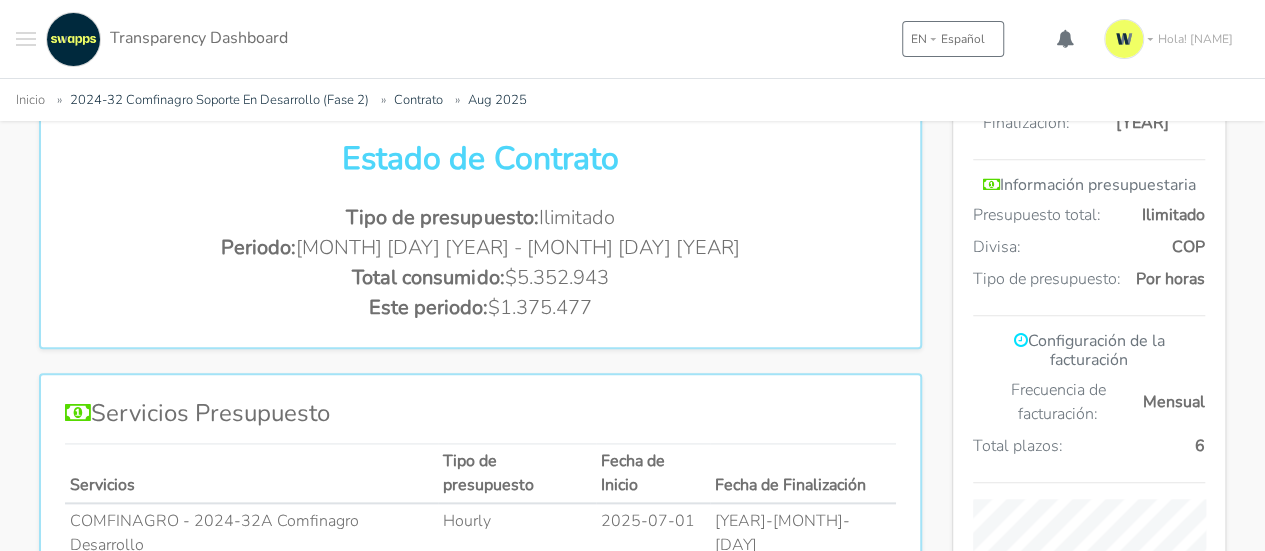 click at bounding box center [1020, 340] 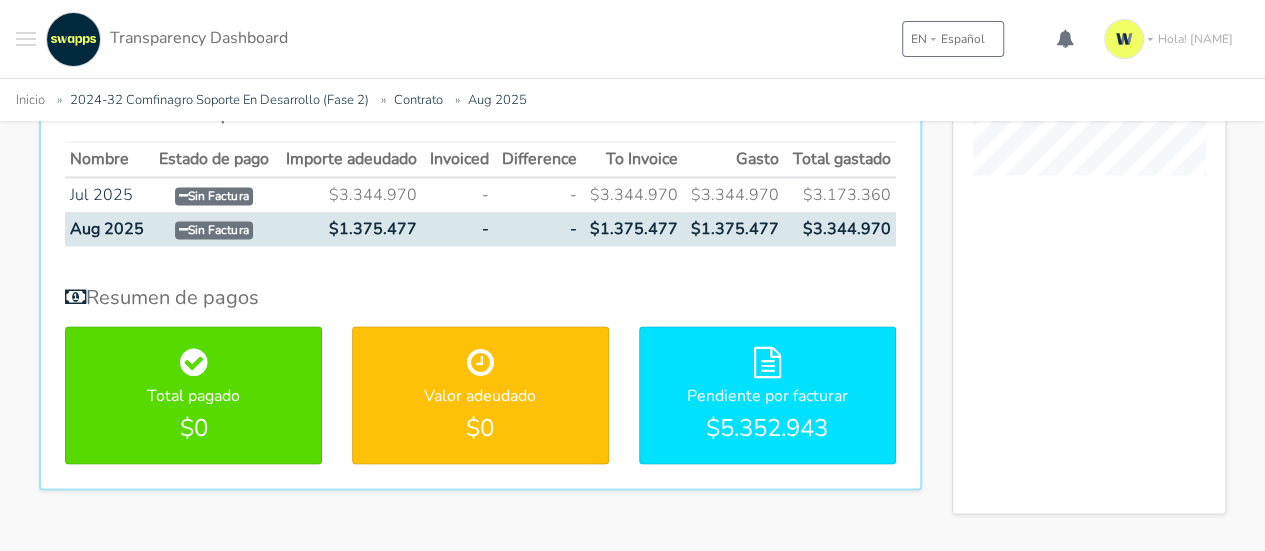 scroll, scrollTop: 1483, scrollLeft: 0, axis: vertical 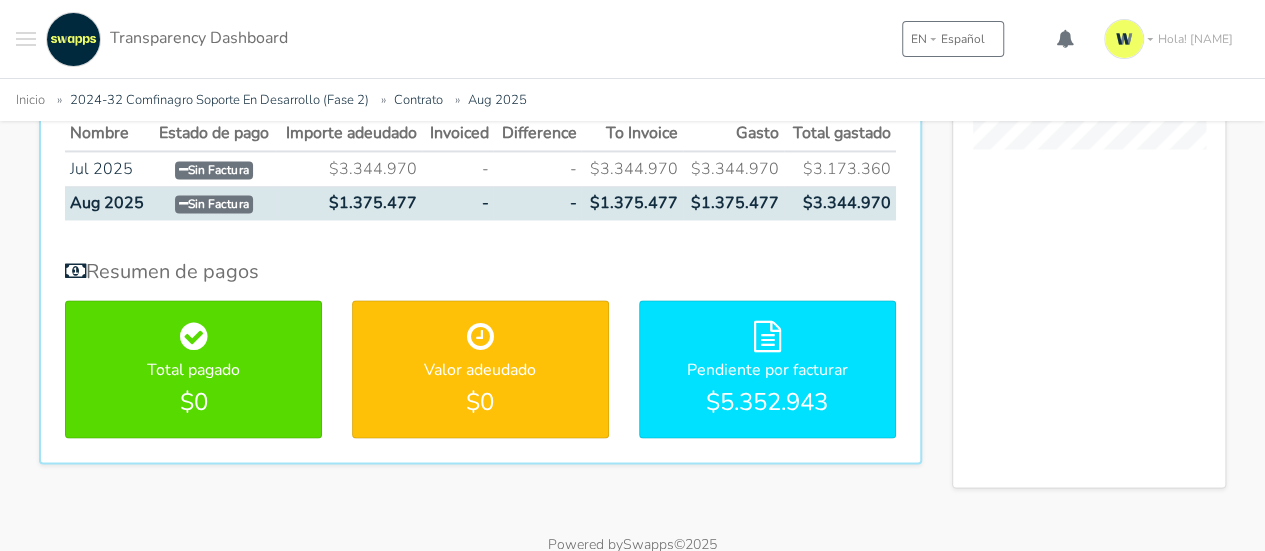 drag, startPoint x: 708, startPoint y: 522, endPoint x: 534, endPoint y: 529, distance: 174.14075 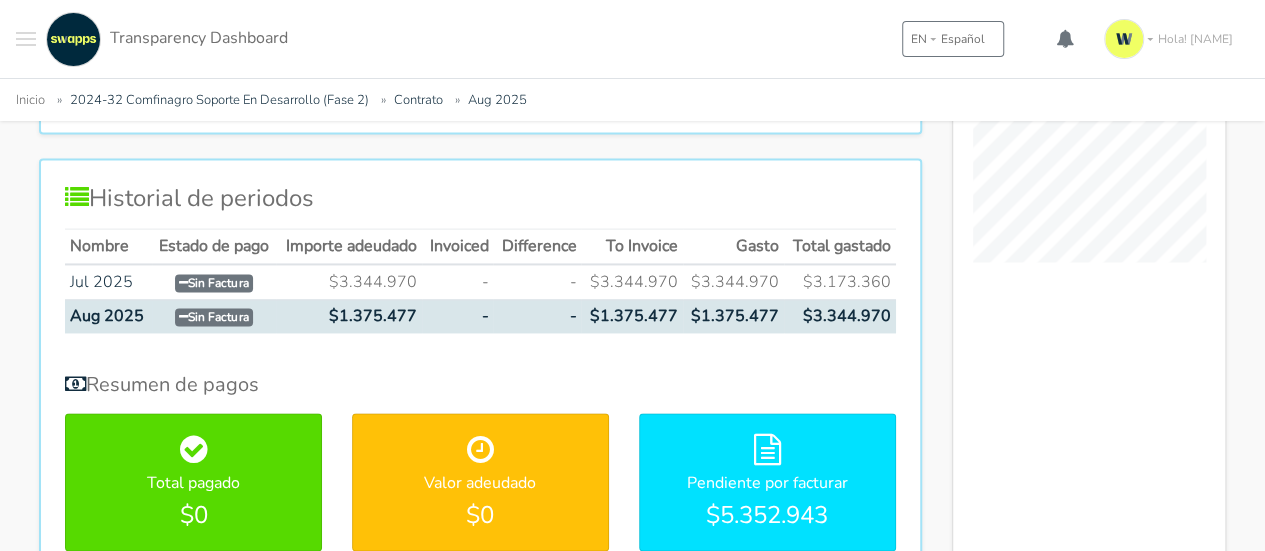 scroll, scrollTop: 1283, scrollLeft: 0, axis: vertical 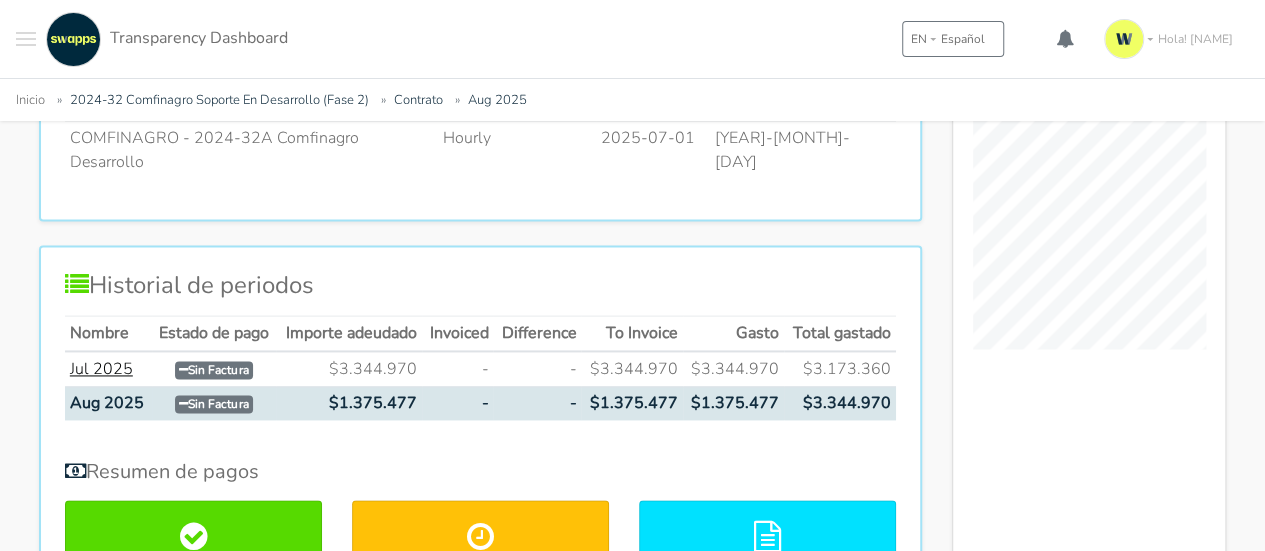 click on "Jul 2025" at bounding box center (101, 369) 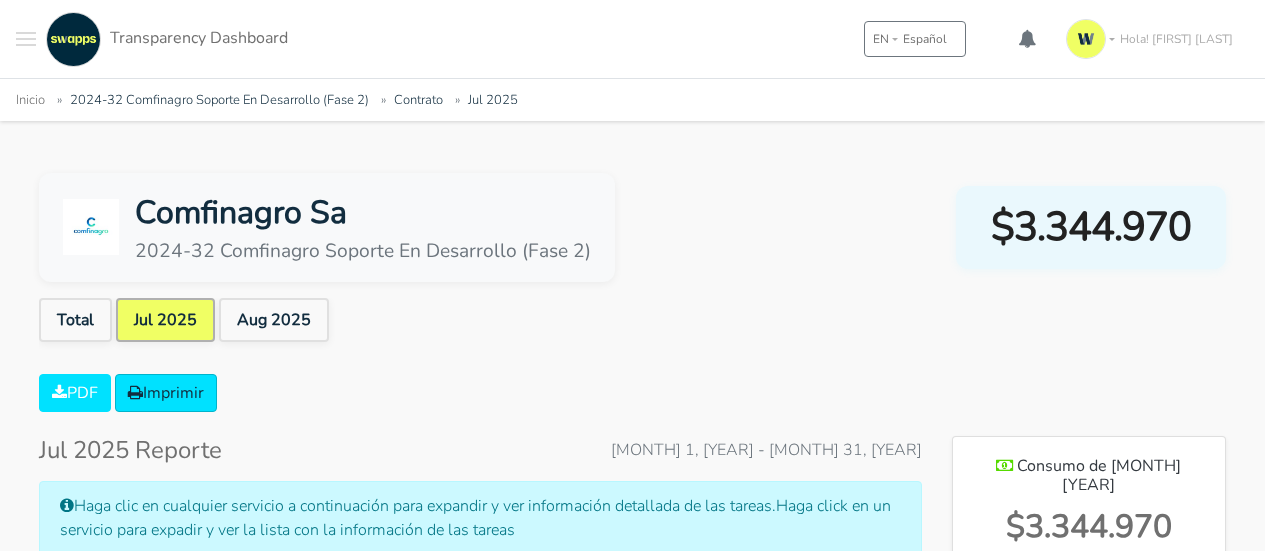 scroll, scrollTop: 0, scrollLeft: 0, axis: both 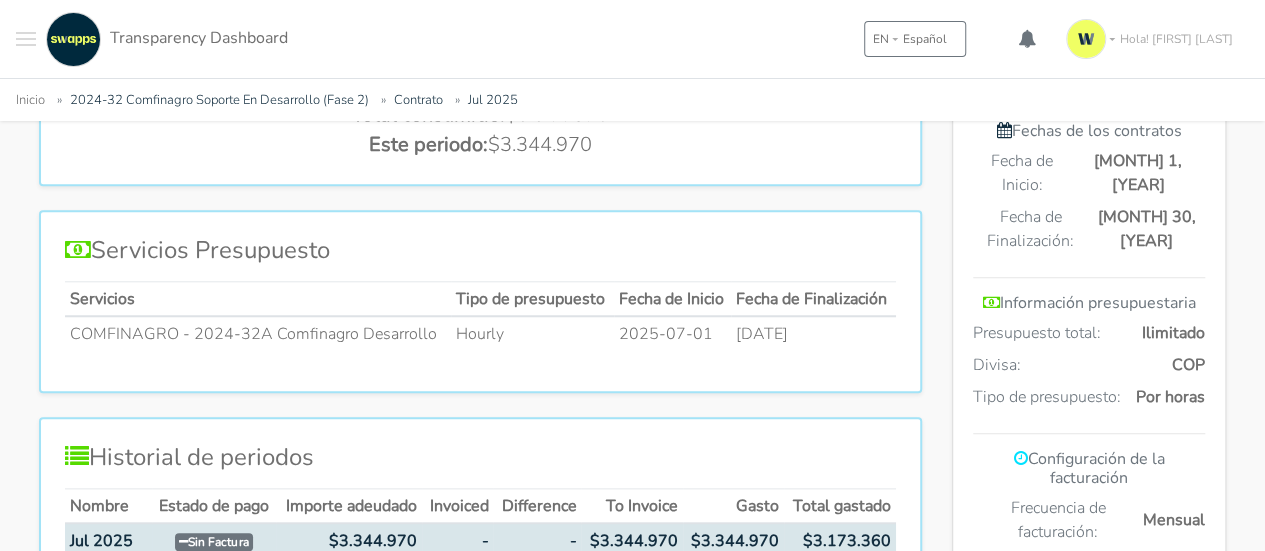 drag, startPoint x: 736, startPoint y: 329, endPoint x: 852, endPoint y: 332, distance: 116.03879 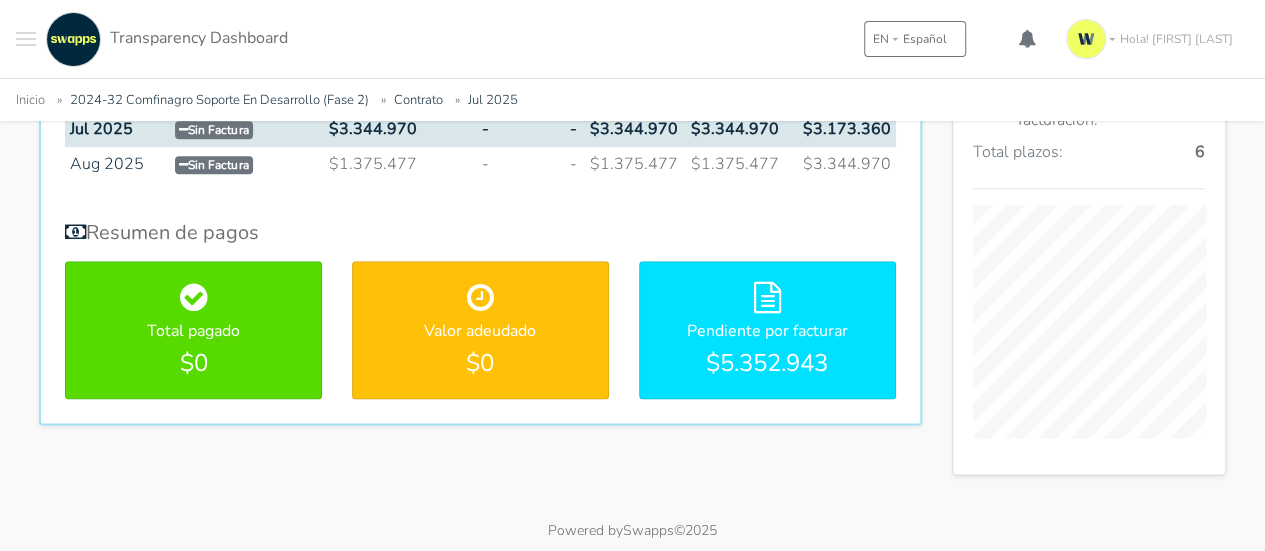 scroll, scrollTop: 1107, scrollLeft: 0, axis: vertical 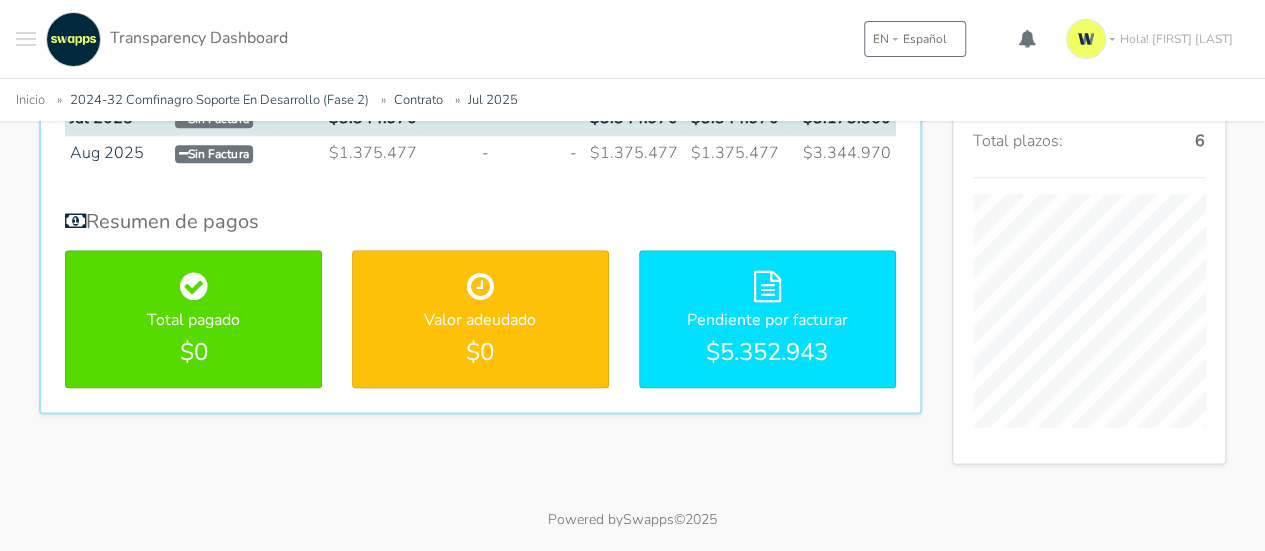 click at bounding box center [193, 287] 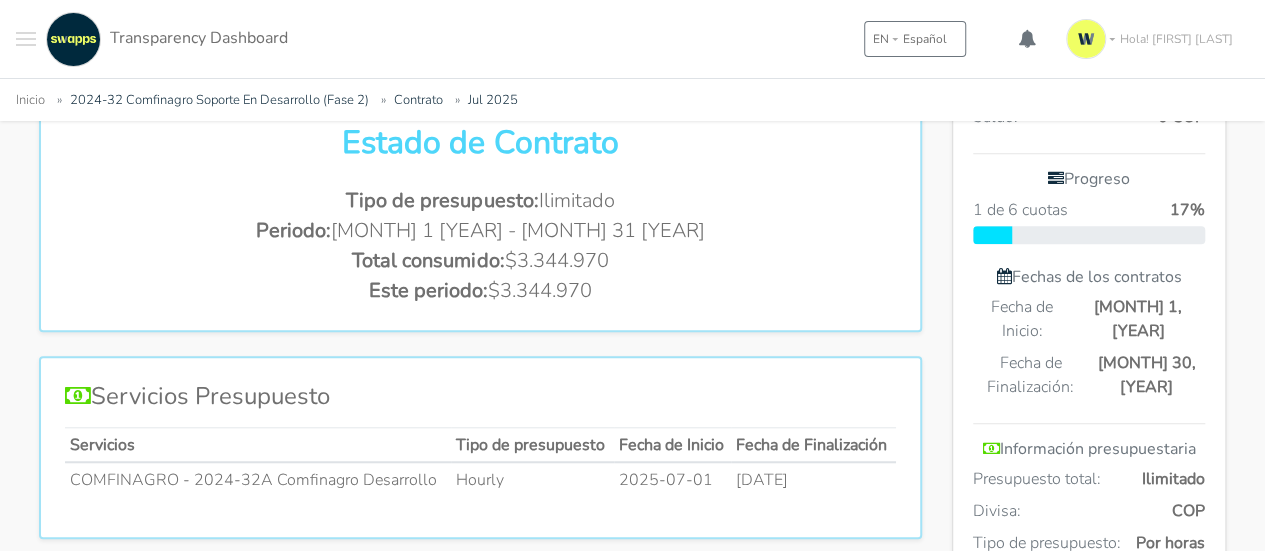 scroll, scrollTop: 507, scrollLeft: 0, axis: vertical 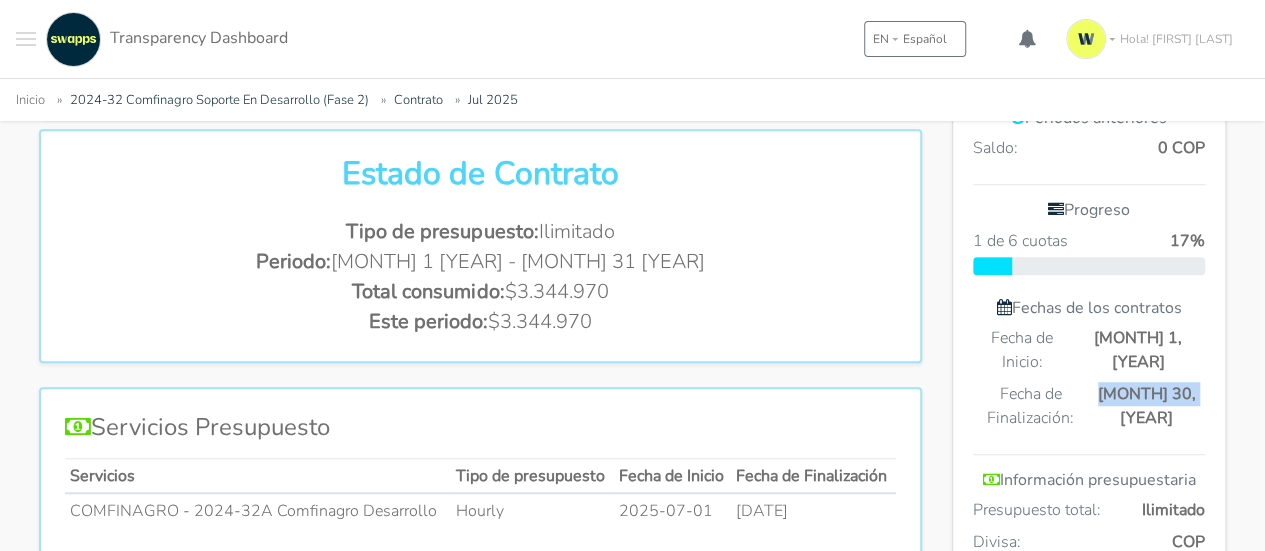 drag, startPoint x: 1096, startPoint y: 347, endPoint x: 1198, endPoint y: 357, distance: 102.48902 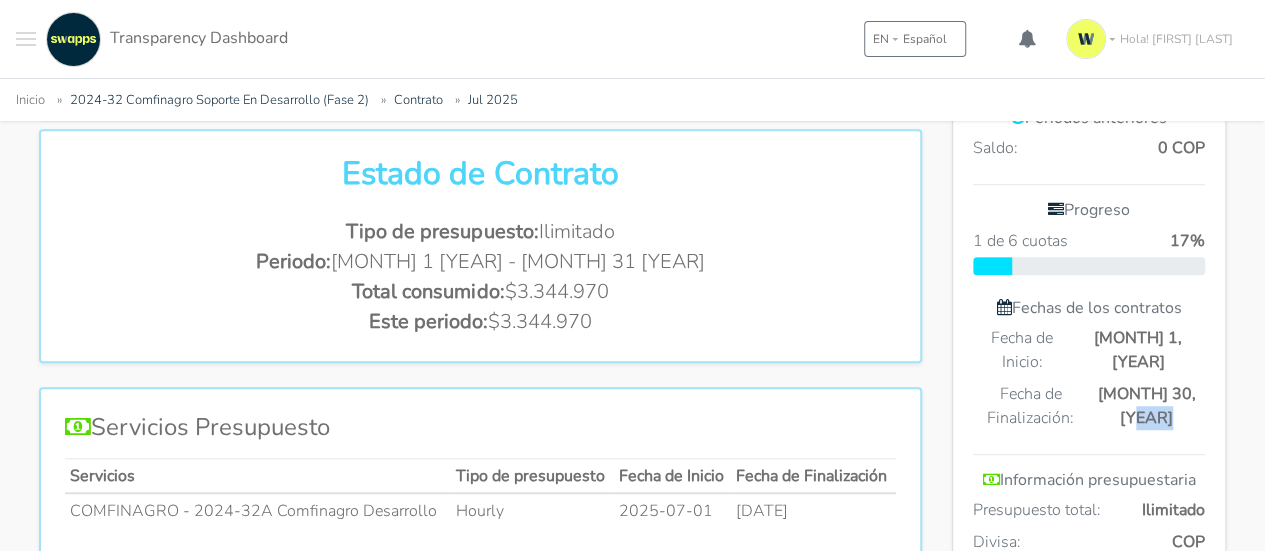 drag, startPoint x: 1156, startPoint y: 373, endPoint x: 1127, endPoint y: 371, distance: 29.068884 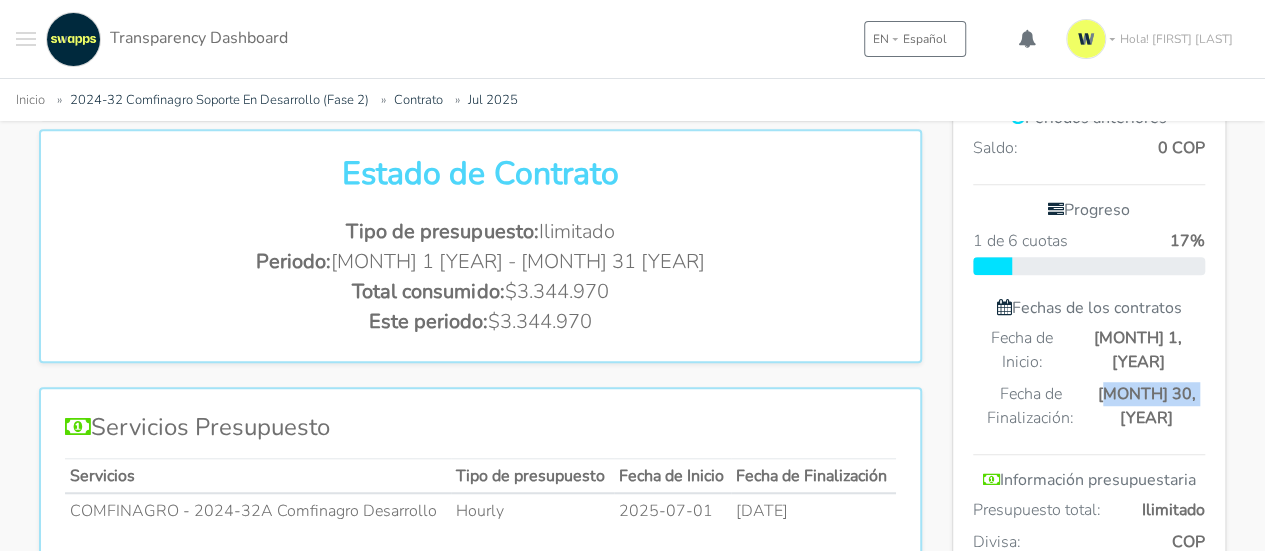 drag, startPoint x: 1101, startPoint y: 350, endPoint x: 1196, endPoint y: 356, distance: 95.189285 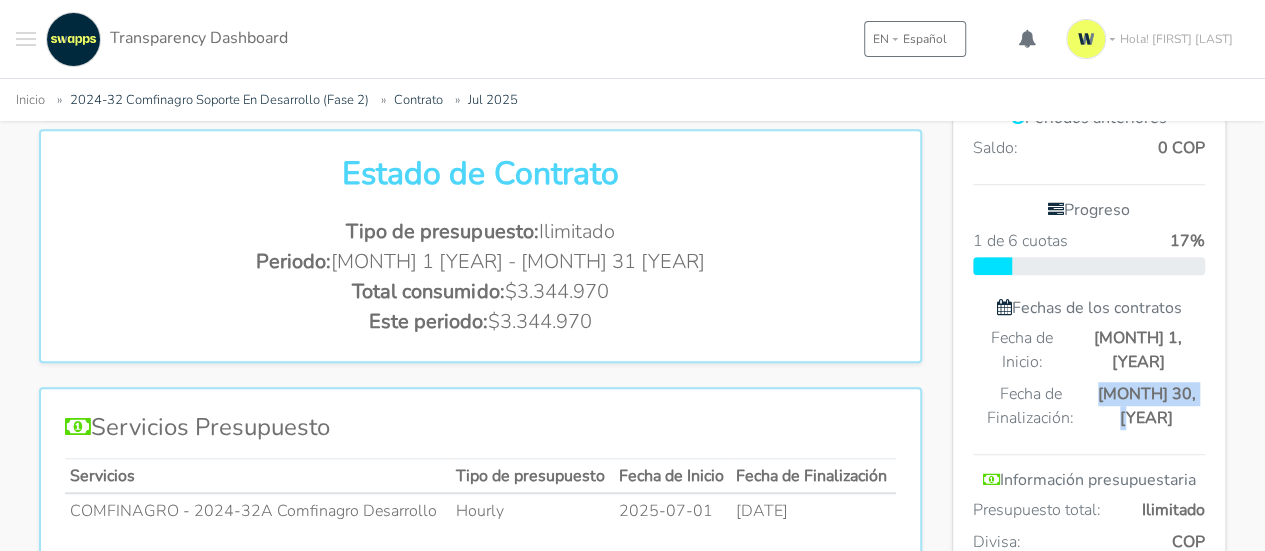 drag, startPoint x: 1102, startPoint y: 345, endPoint x: 1202, endPoint y: 351, distance: 100.17984 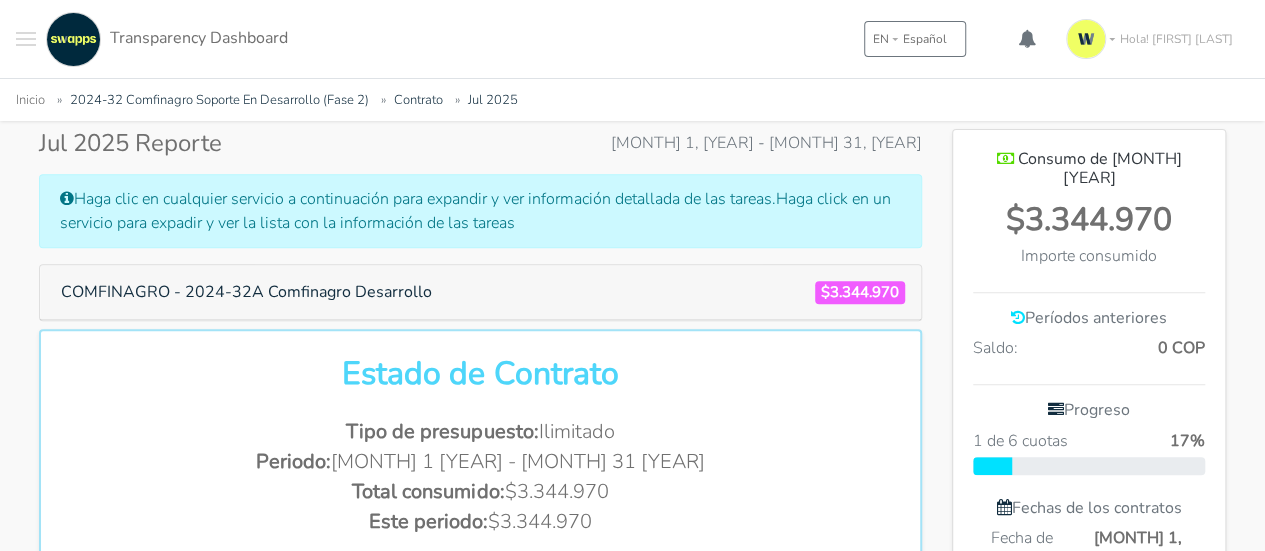 scroll, scrollTop: 107, scrollLeft: 0, axis: vertical 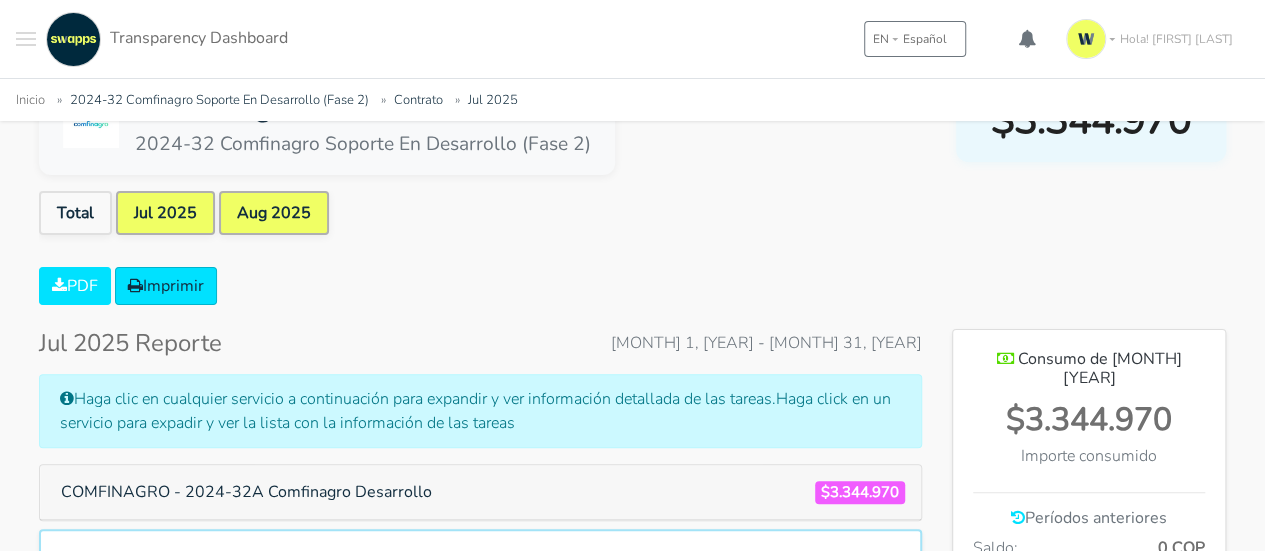 click on "Aug 2025" at bounding box center [274, 213] 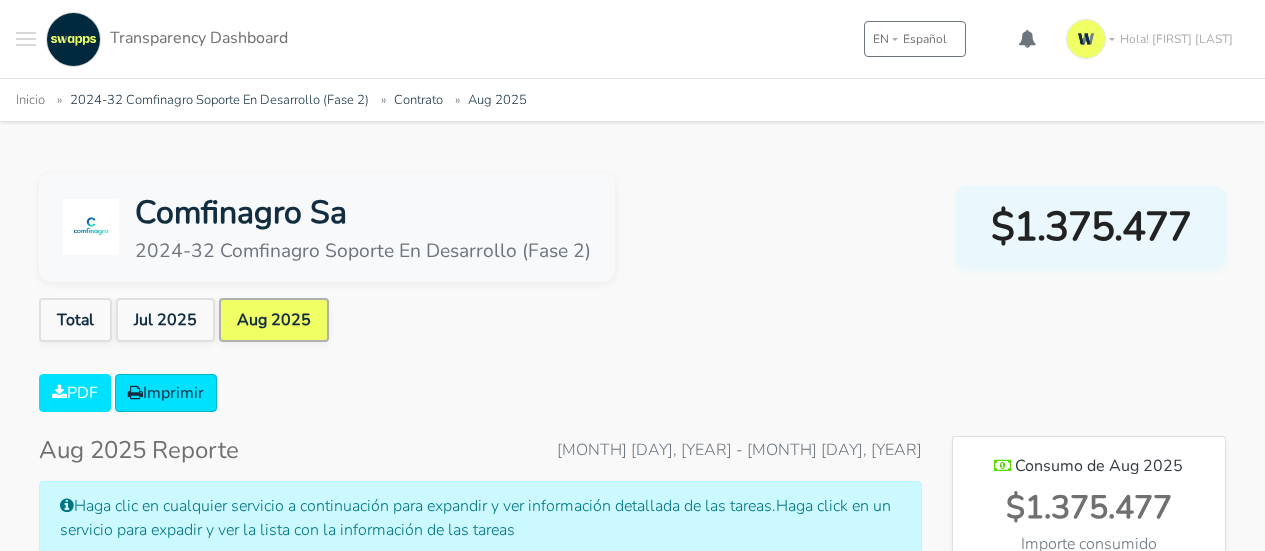 scroll, scrollTop: 0, scrollLeft: 0, axis: both 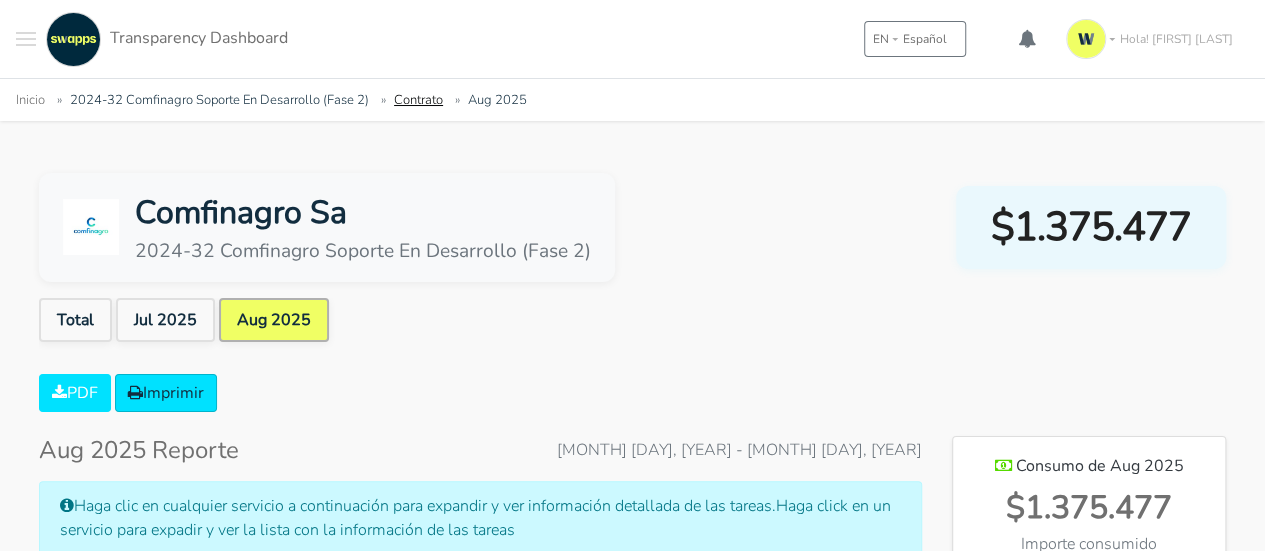 click on "Contrato" at bounding box center [418, 100] 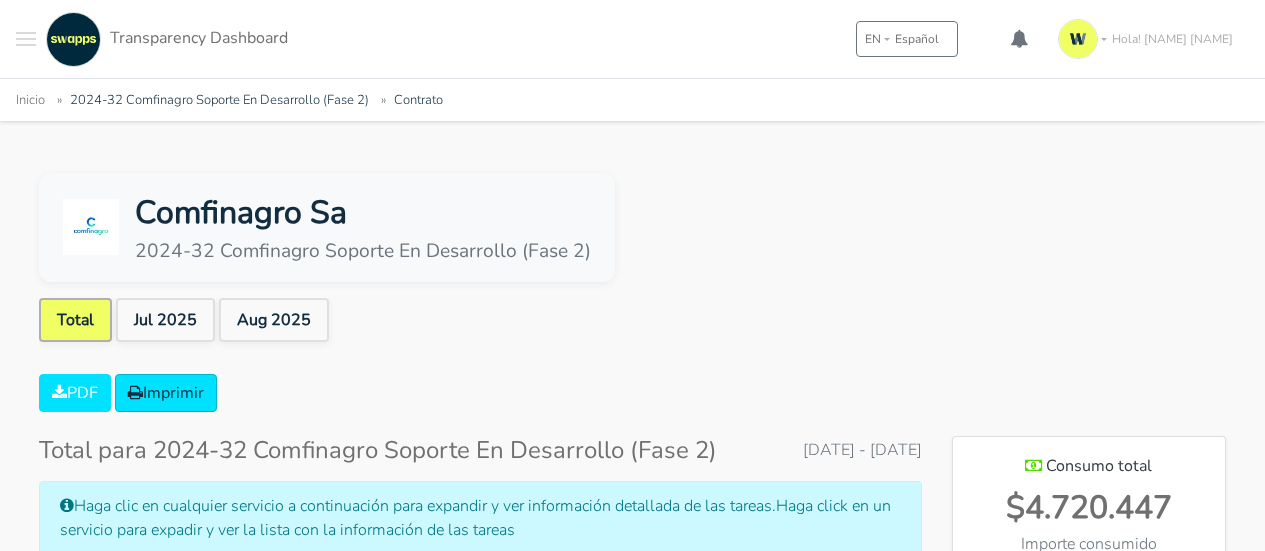 scroll, scrollTop: 0, scrollLeft: 0, axis: both 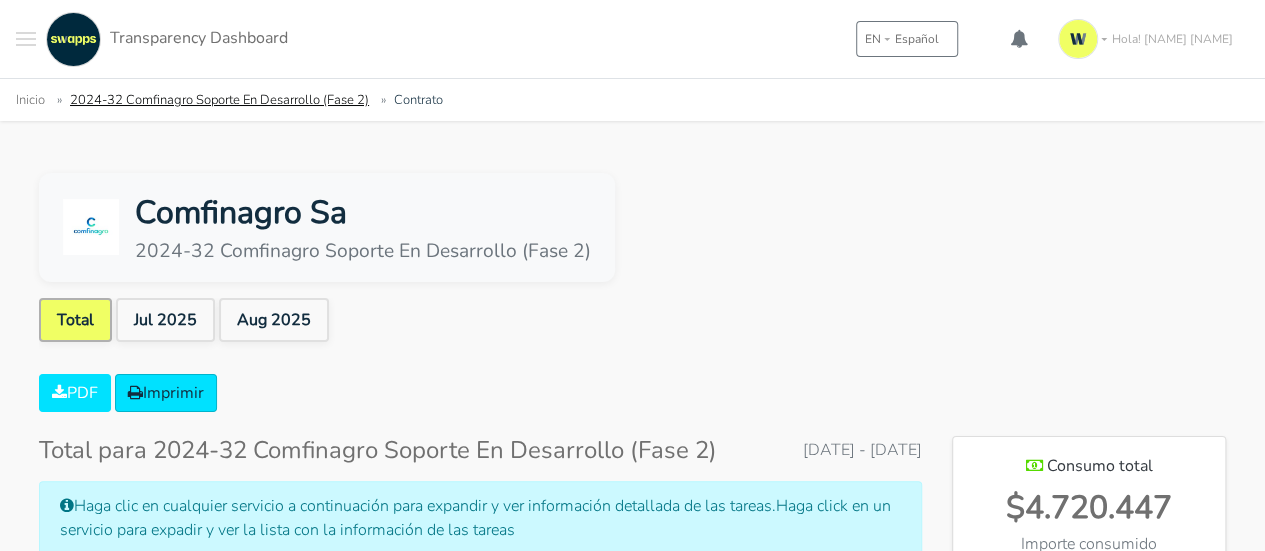 click on "2024-32 Comfinagro Soporte En Desarrollo (Fase 2)" at bounding box center (219, 100) 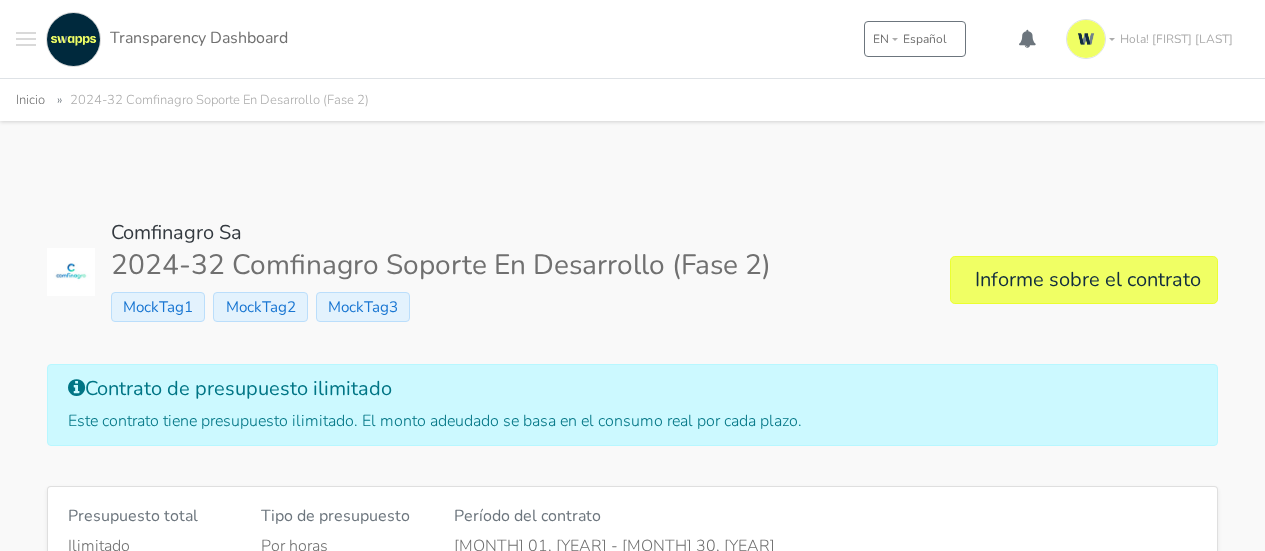 scroll, scrollTop: 0, scrollLeft: 0, axis: both 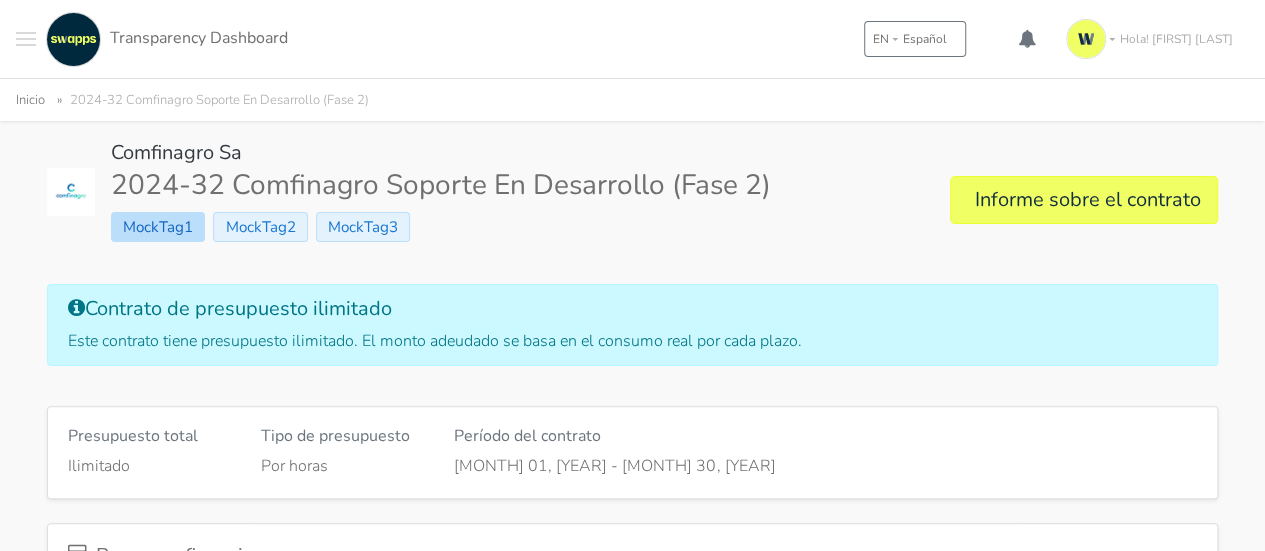 click on "MockTag1" at bounding box center [158, 227] 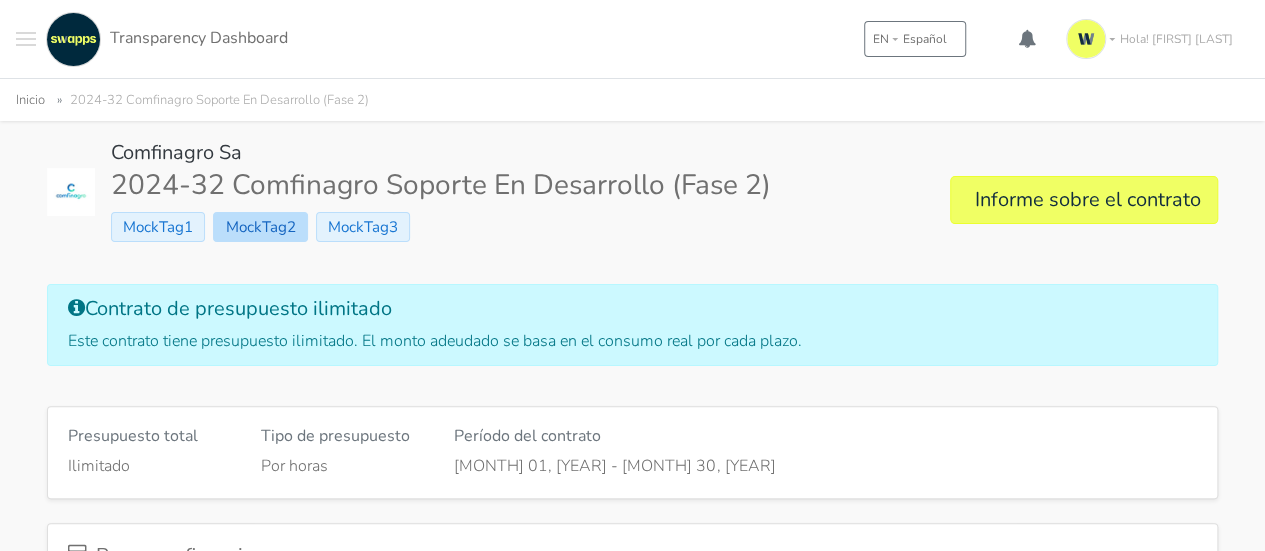 click on "MockTag2" at bounding box center [260, 227] 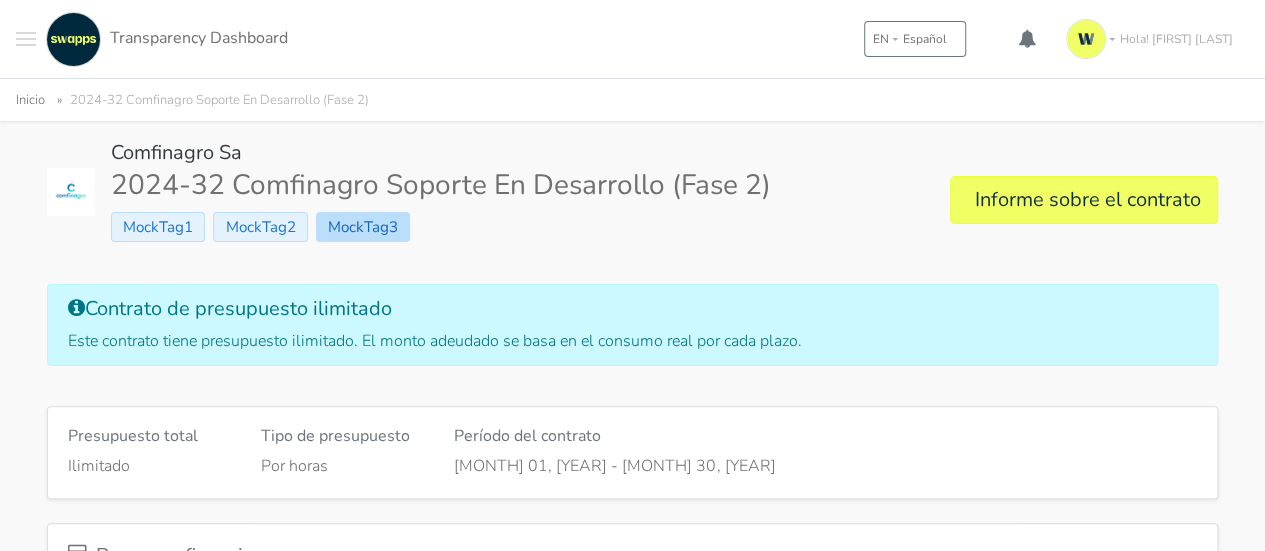 click on "MockTag3" at bounding box center (363, 227) 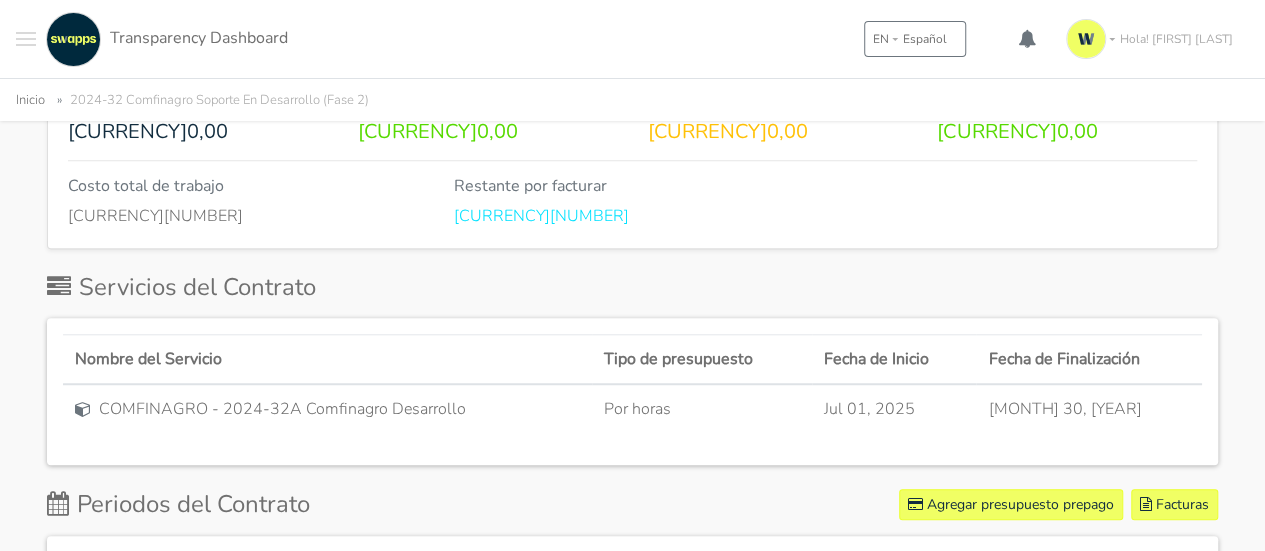 scroll, scrollTop: 580, scrollLeft: 0, axis: vertical 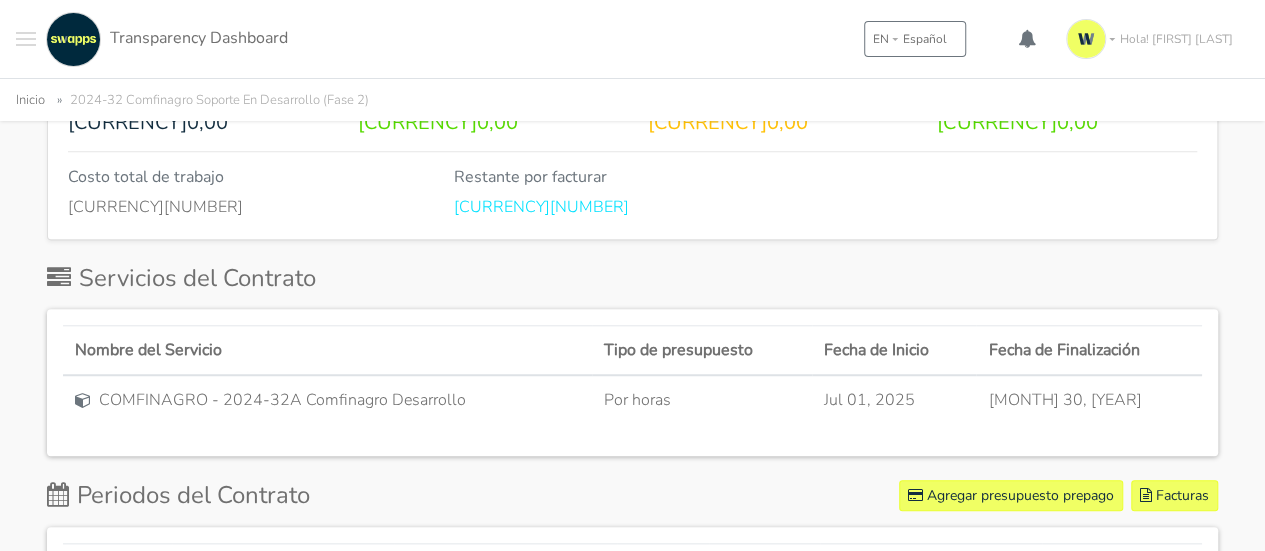 click on "COMFINAGRO - 2024-32A Comfinagro Desarrollo" at bounding box center [282, 400] 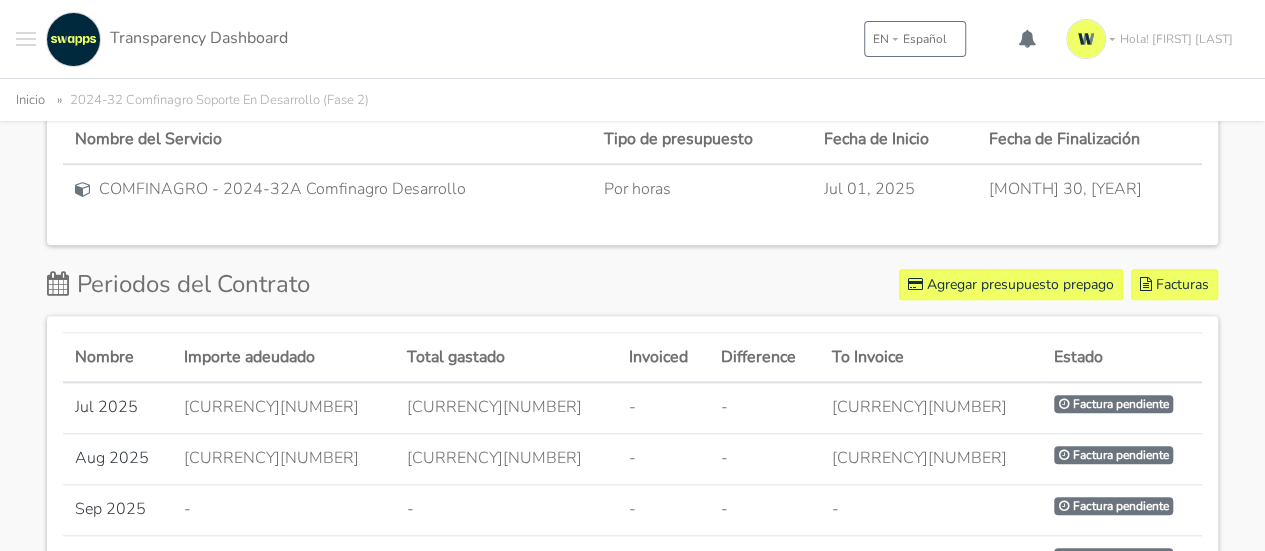 scroll, scrollTop: 880, scrollLeft: 0, axis: vertical 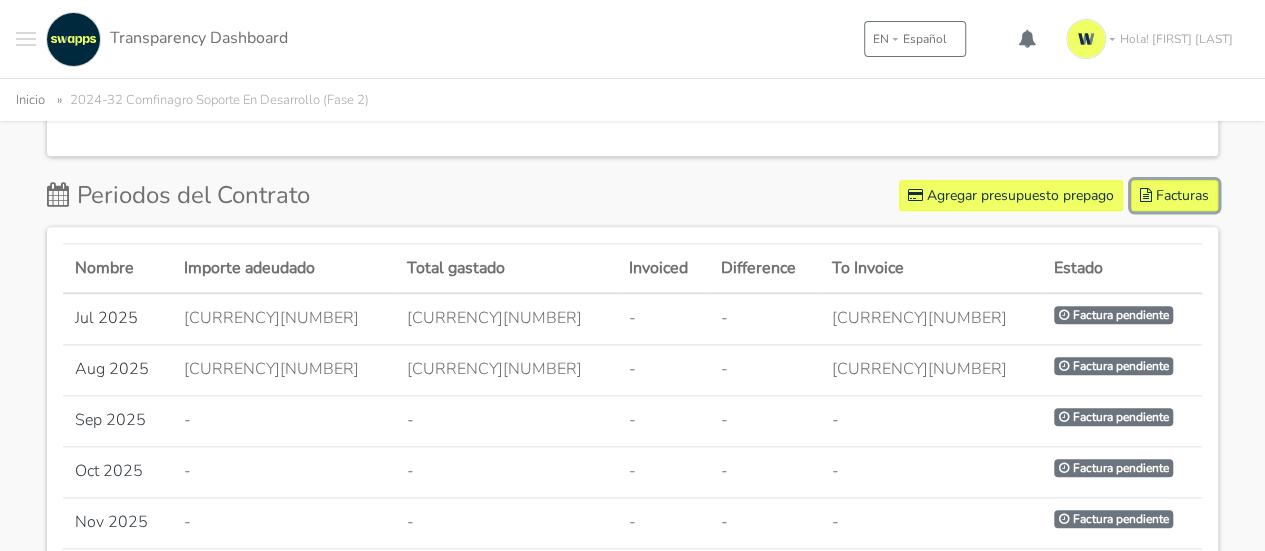 click on "Facturas" at bounding box center [1174, 195] 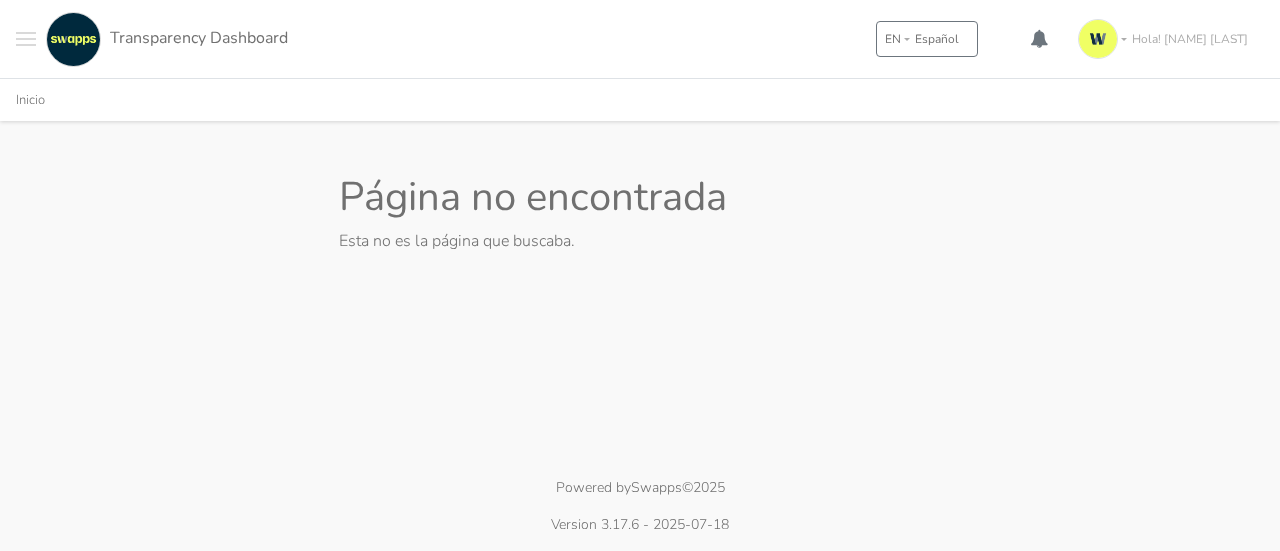 scroll, scrollTop: 0, scrollLeft: 0, axis: both 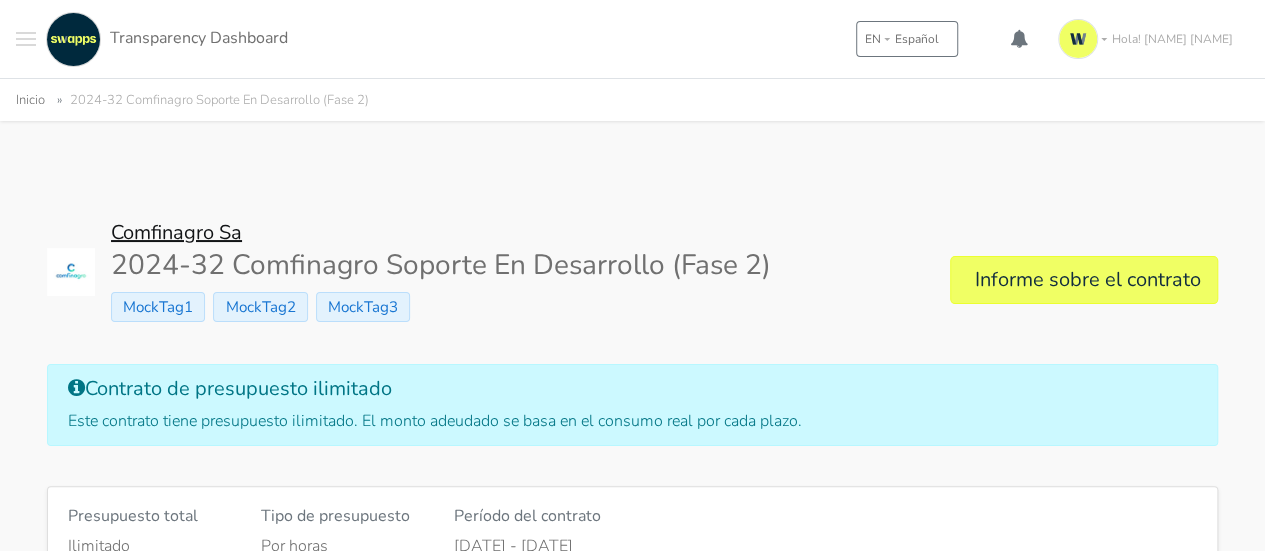 click on "Comfinagro Sa" at bounding box center [176, 232] 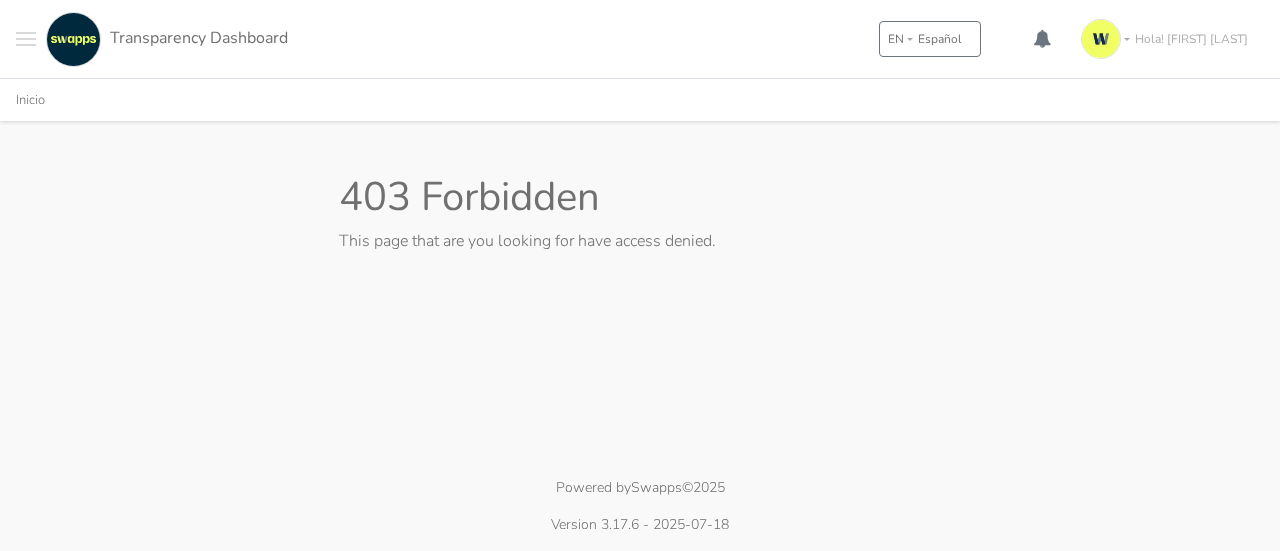 scroll, scrollTop: 0, scrollLeft: 0, axis: both 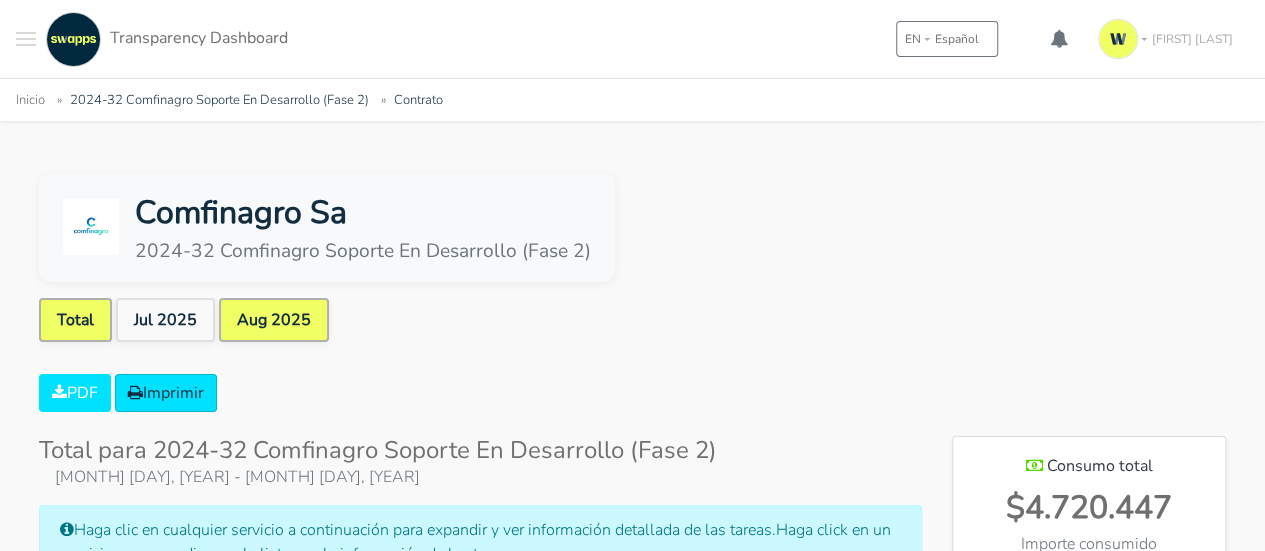 click on "Aug 2025" at bounding box center [274, 320] 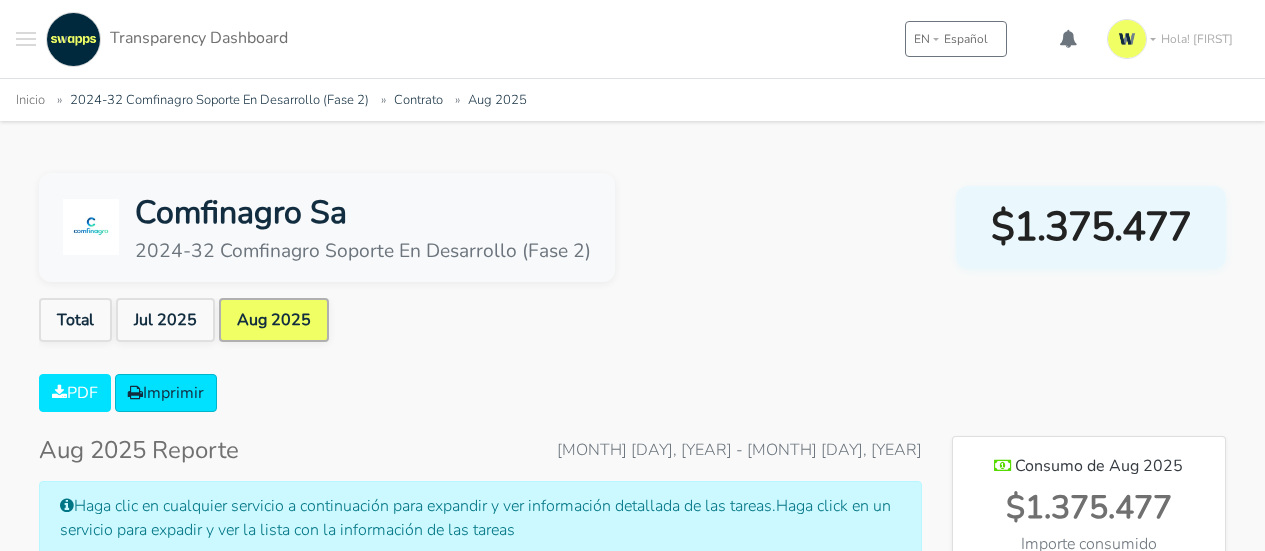 scroll, scrollTop: 0, scrollLeft: 0, axis: both 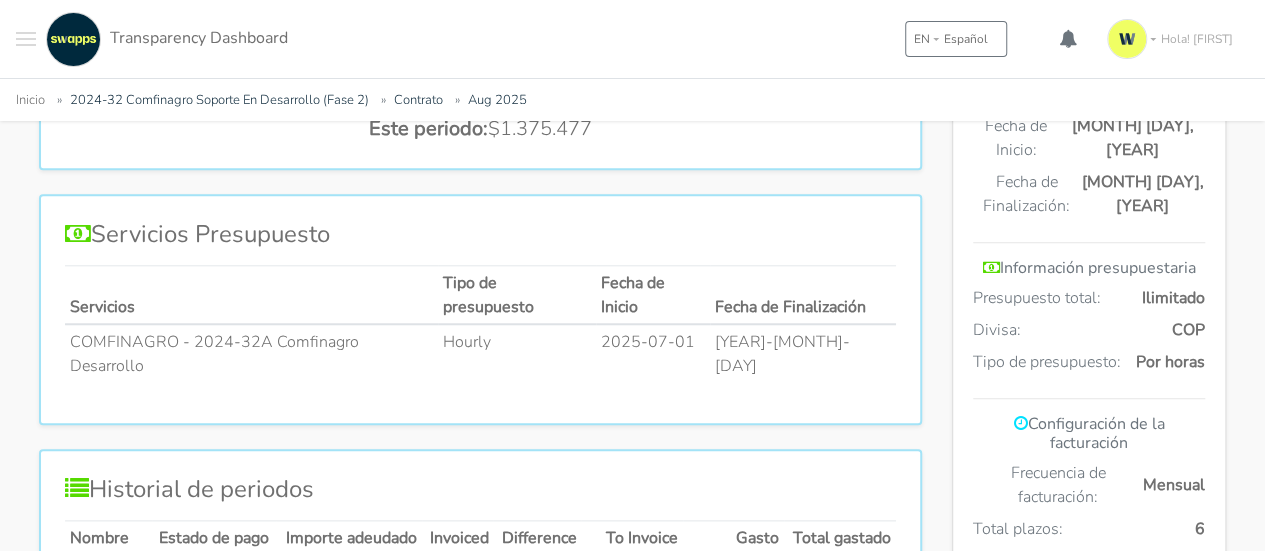 click on "Fecha de Inicio" at bounding box center (653, 294) 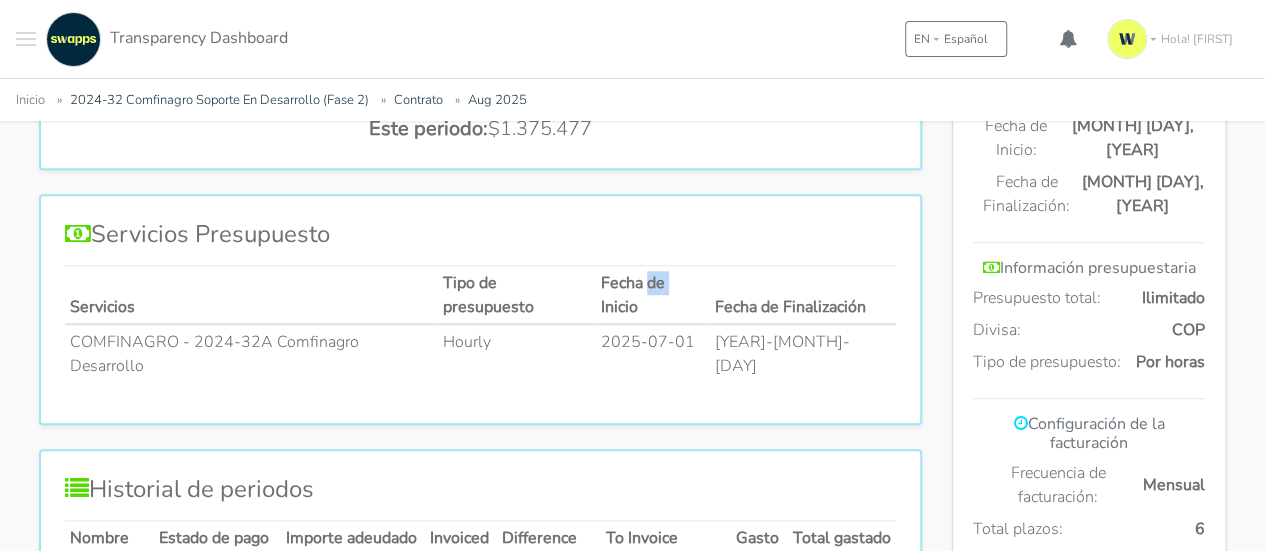 click on "Fecha de Inicio" at bounding box center [653, 294] 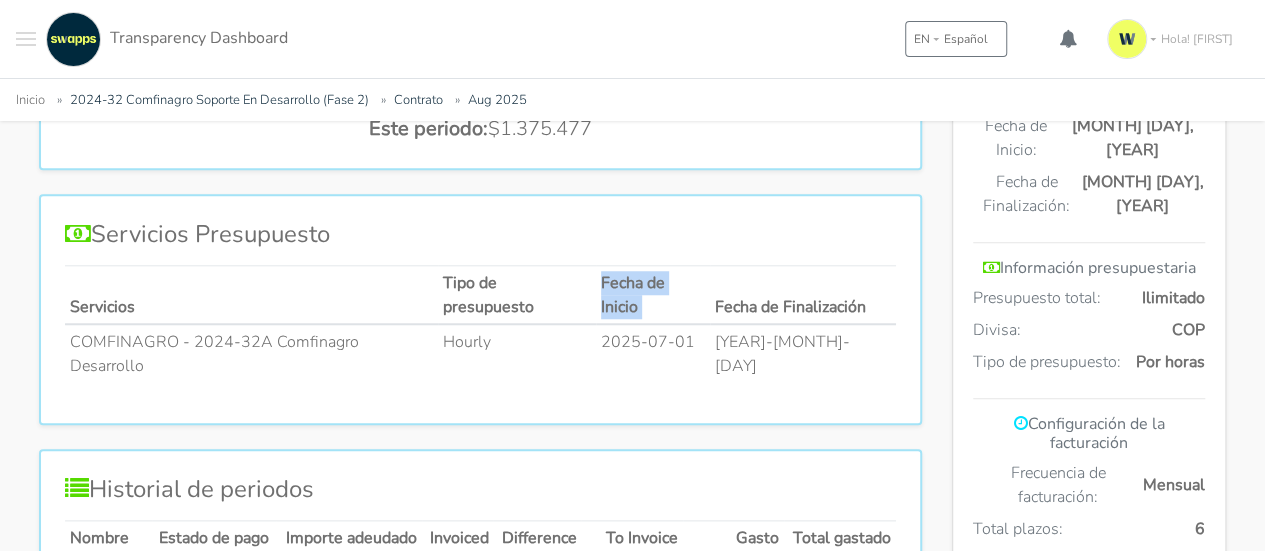 click on "Fecha de Inicio" at bounding box center [653, 294] 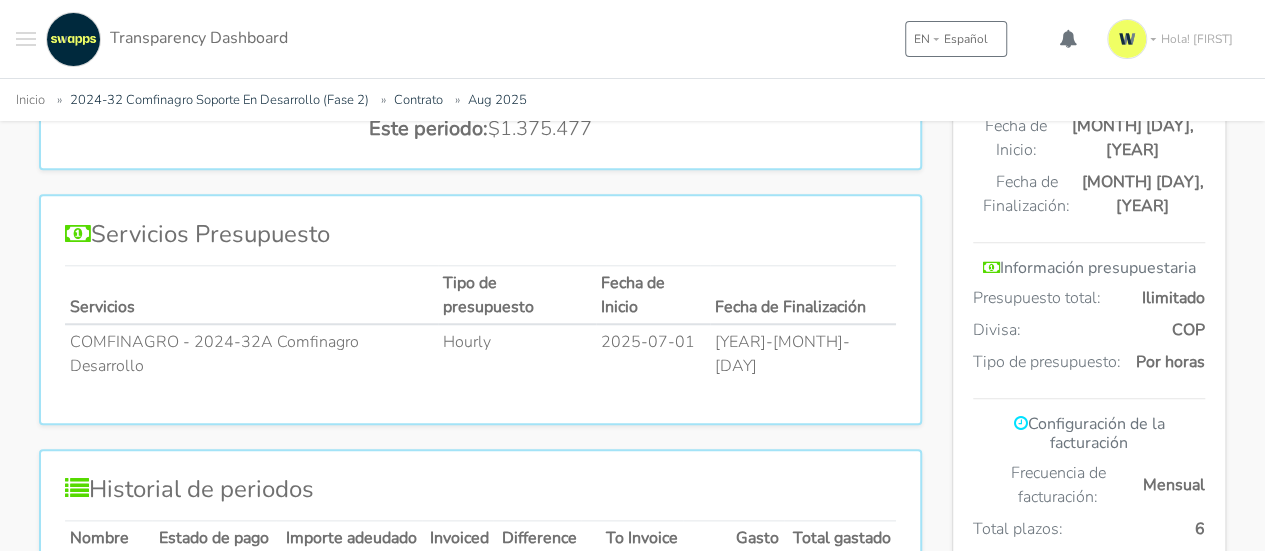 click on "Tipo de presupuesto" at bounding box center [517, 294] 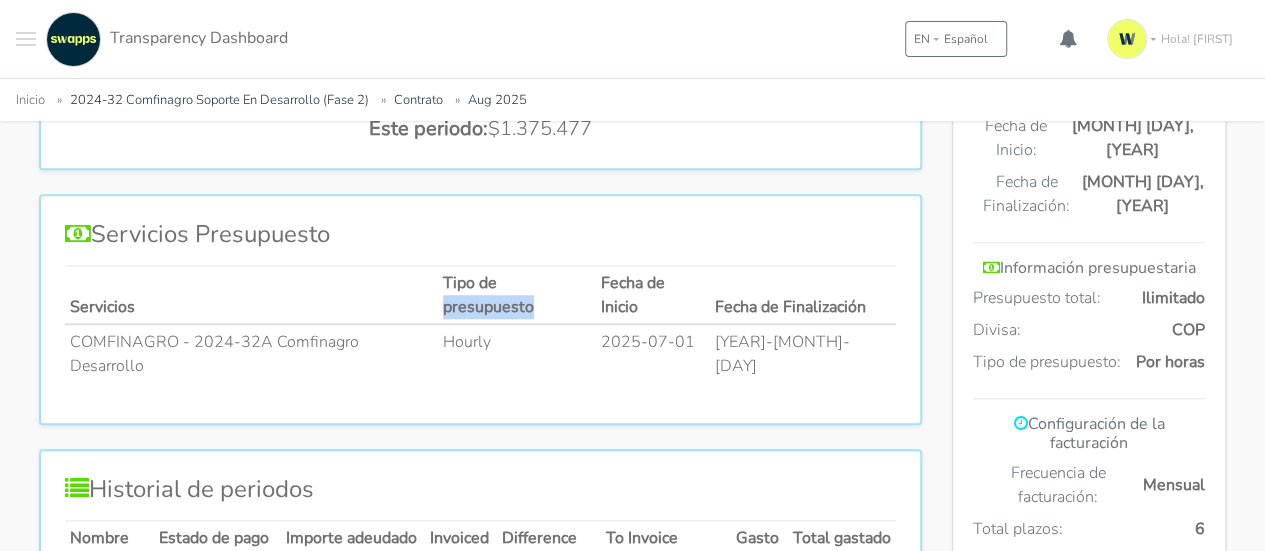 click on "Tipo de presupuesto" at bounding box center [517, 294] 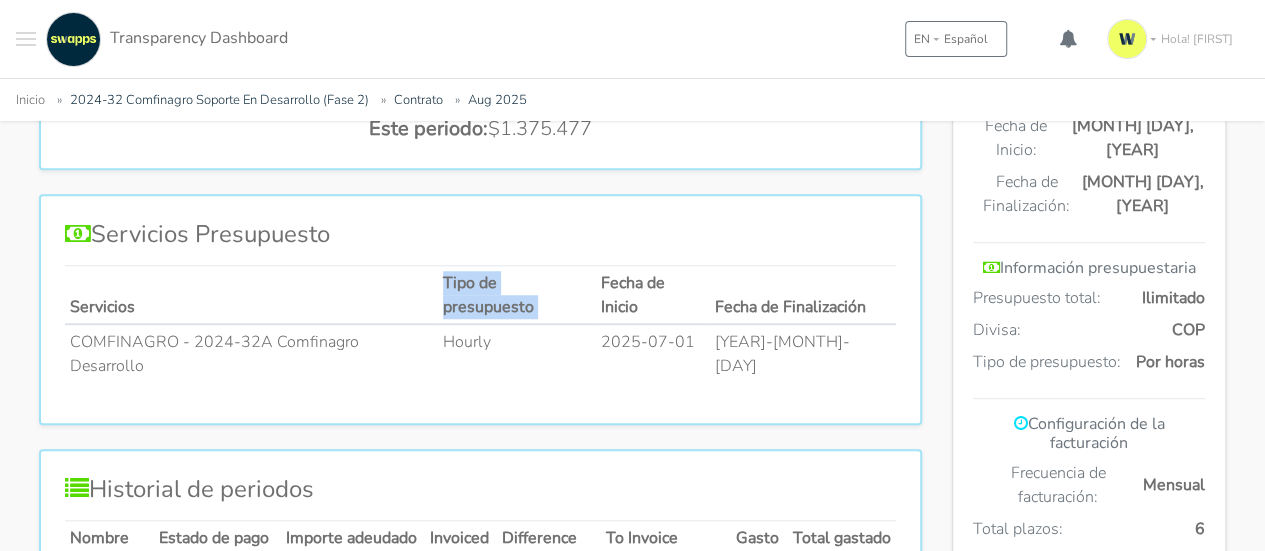 click on "Tipo de presupuesto" at bounding box center (517, 294) 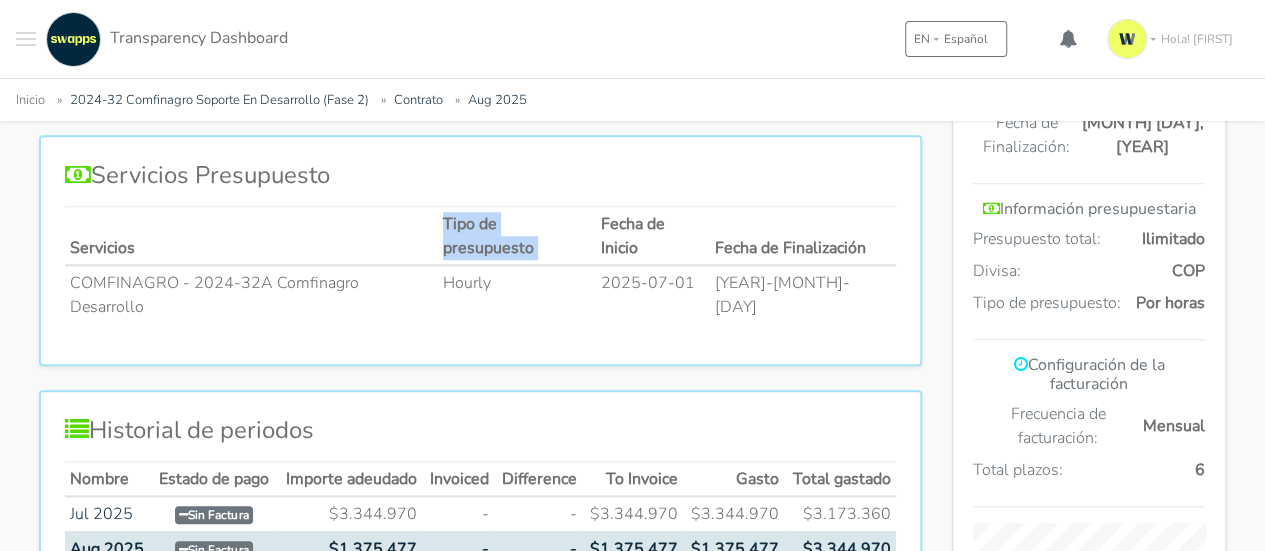 scroll, scrollTop: 800, scrollLeft: 0, axis: vertical 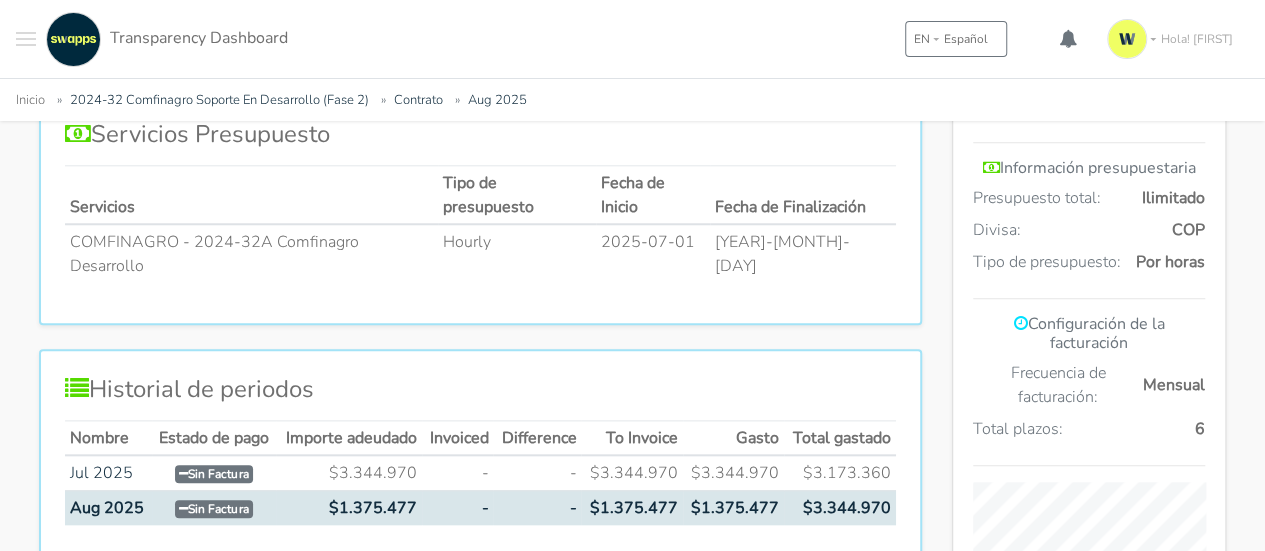 click on "COMFINAGRO - 2024-32A Comfinagro Desarrollo" at bounding box center (251, 253) 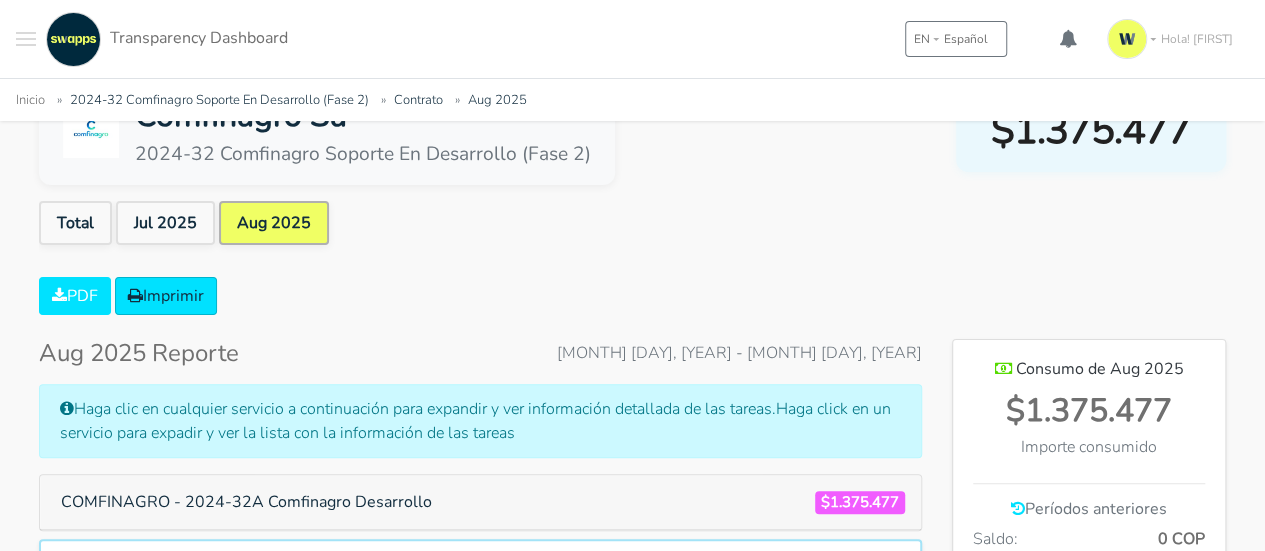 scroll, scrollTop: 0, scrollLeft: 0, axis: both 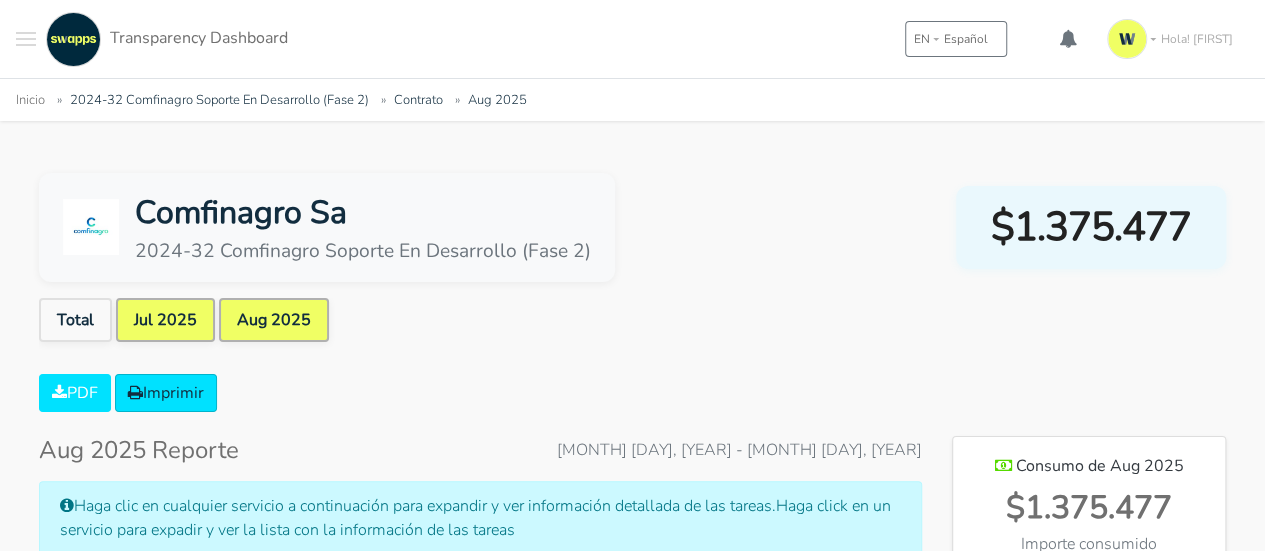 click on "Jul 2025" at bounding box center (165, 320) 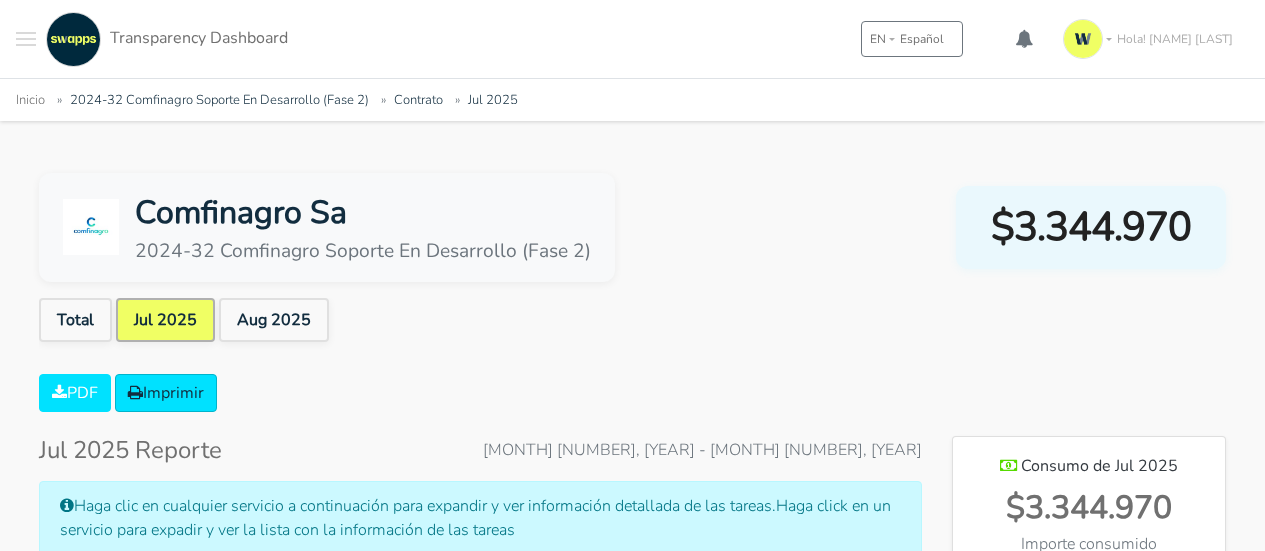 scroll, scrollTop: 178, scrollLeft: 0, axis: vertical 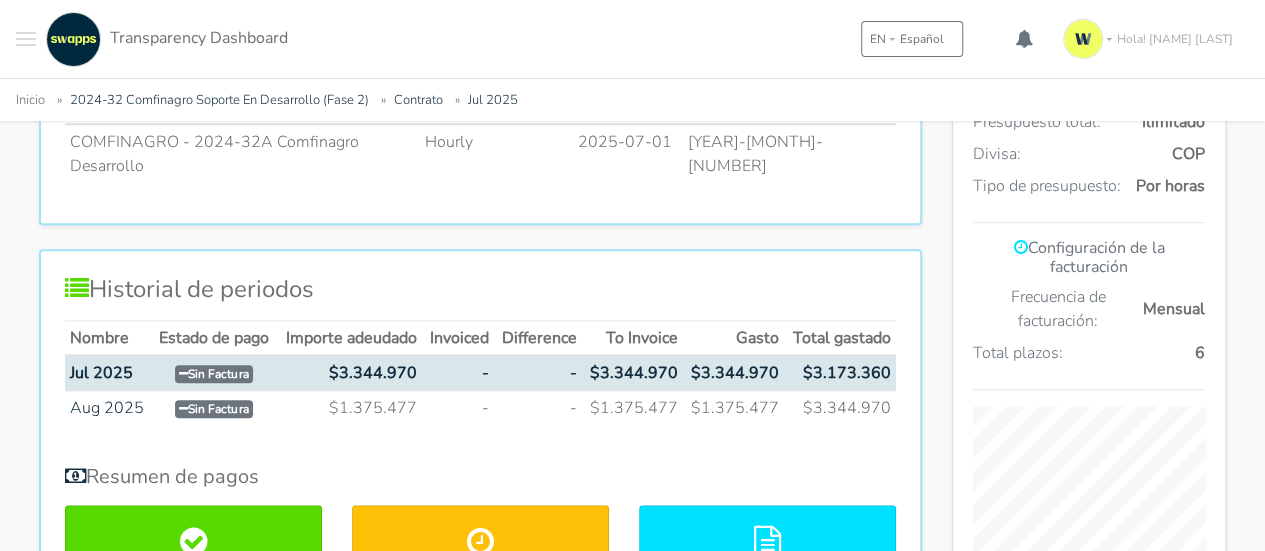 click on "Sin Factura" at bounding box center (214, 374) 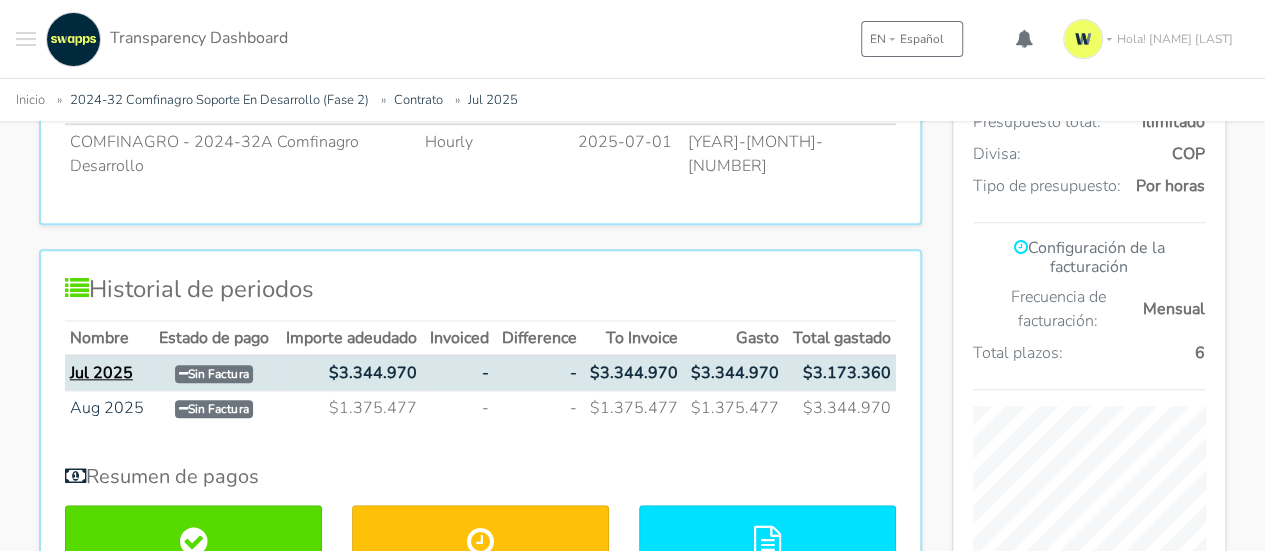 click on "Jul 2025" at bounding box center [101, 373] 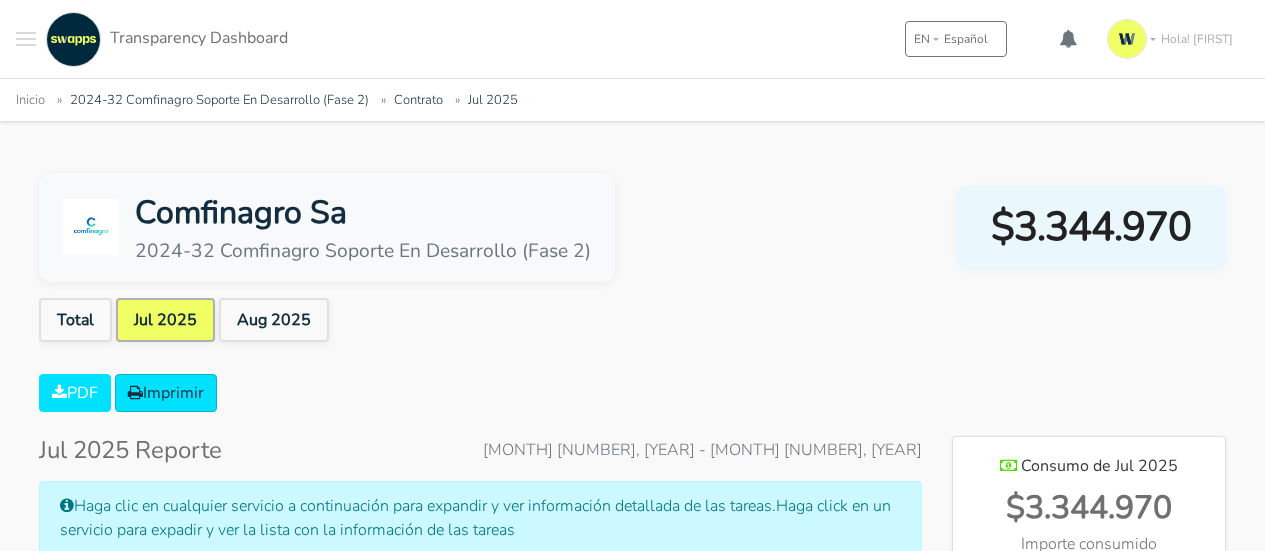 scroll, scrollTop: 0, scrollLeft: 0, axis: both 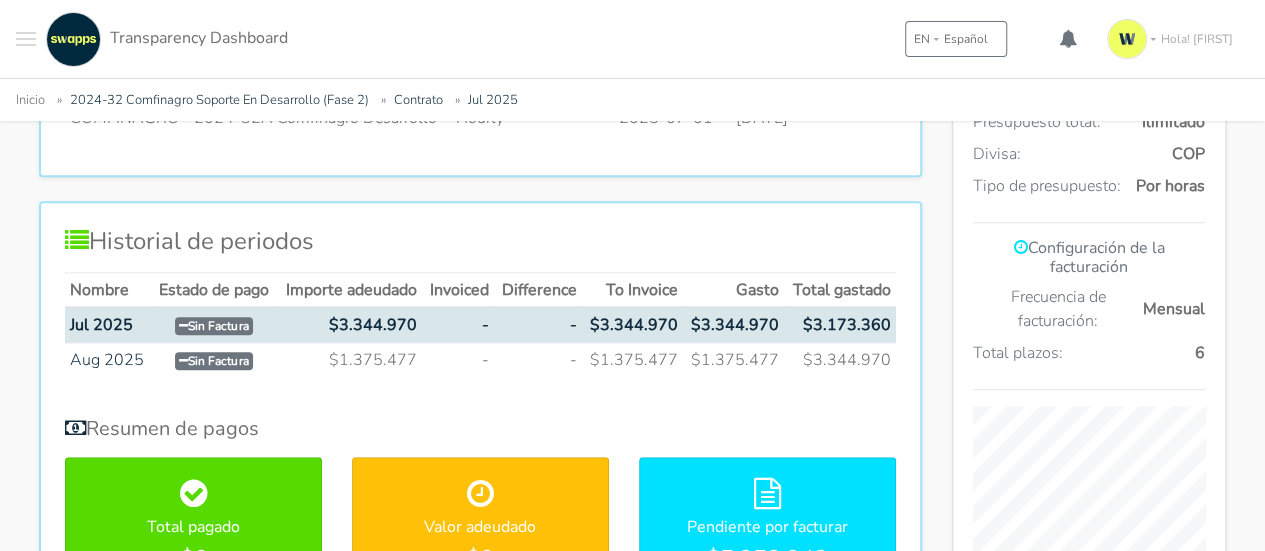 drag, startPoint x: 602, startPoint y: 322, endPoint x: 676, endPoint y: 323, distance: 74.00676 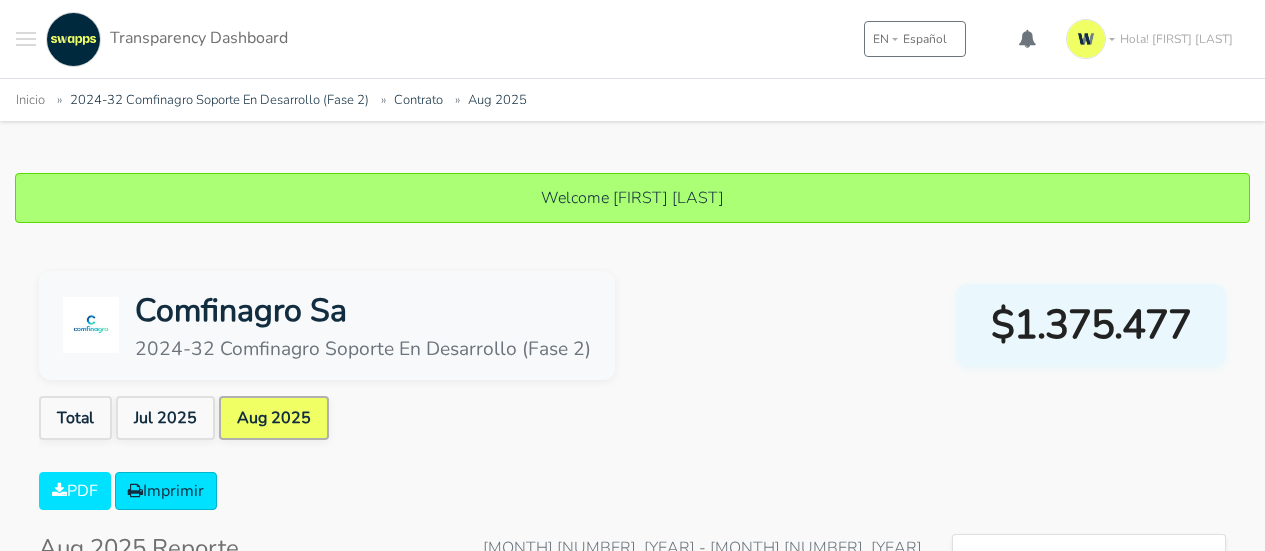 scroll, scrollTop: 0, scrollLeft: 0, axis: both 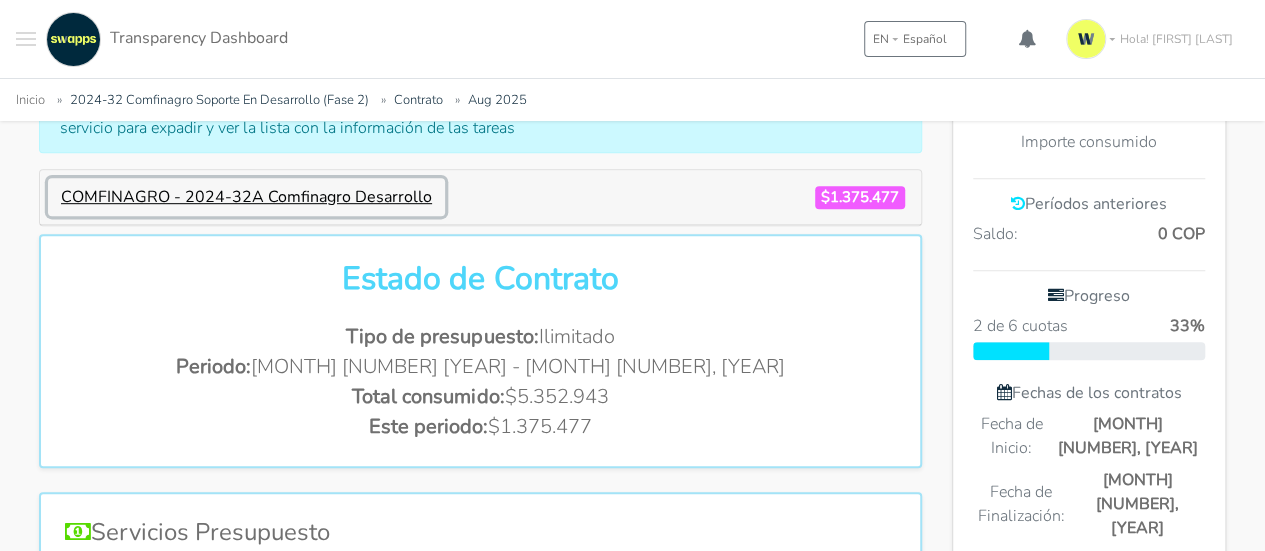 click on "COMFINAGRO - 2024-32A Comfinagro Desarrollo" at bounding box center (246, 197) 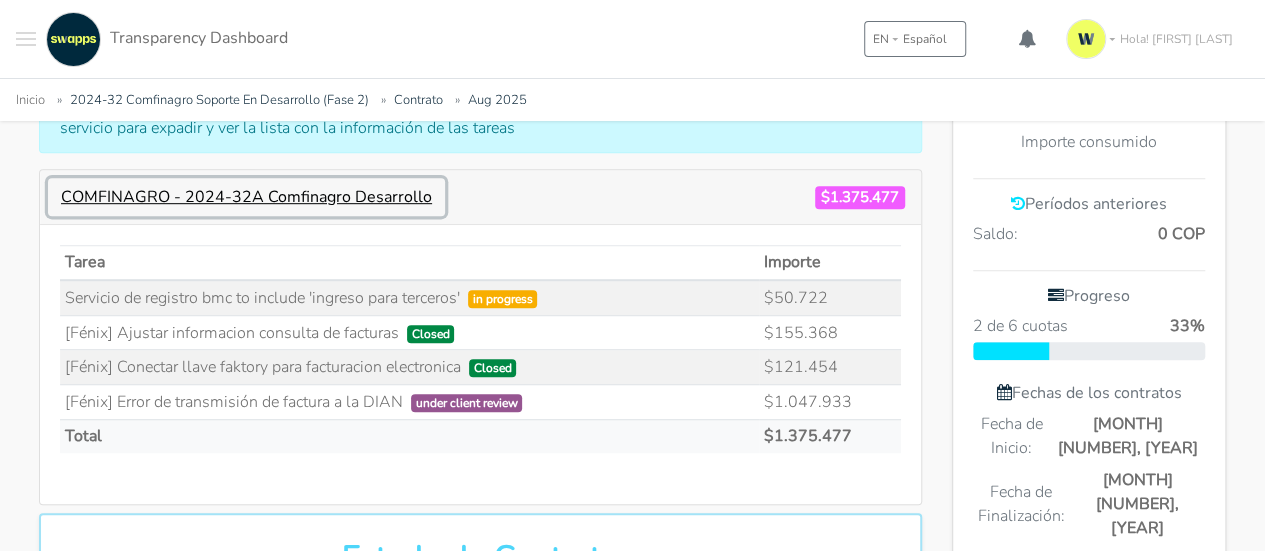 scroll, scrollTop: 998632, scrollLeft: 999727, axis: both 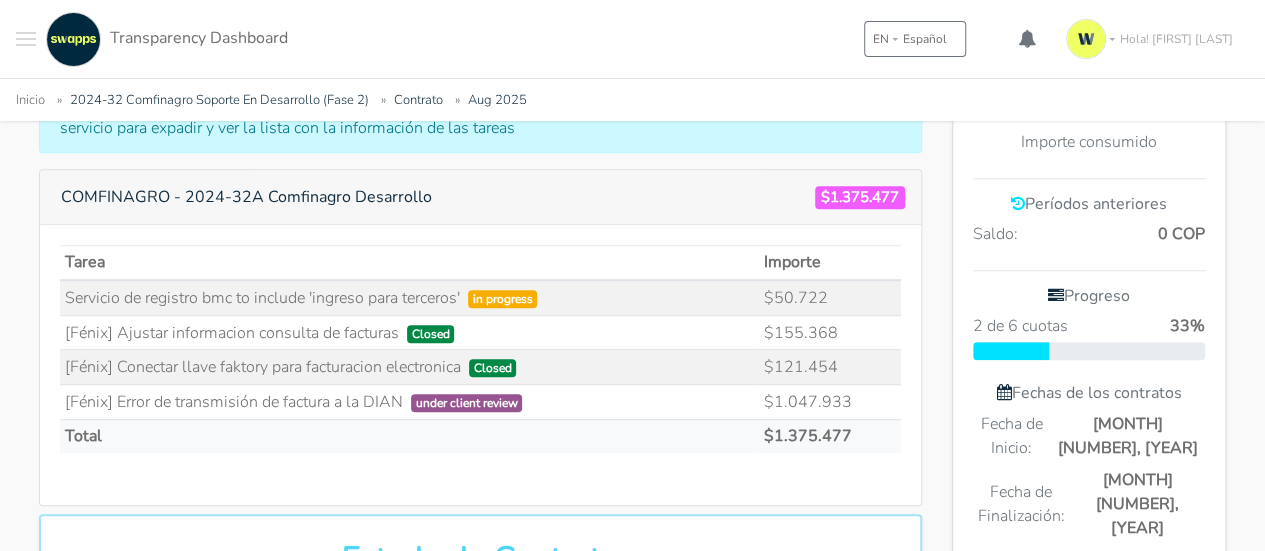 click on "Tarea" at bounding box center [409, 262] 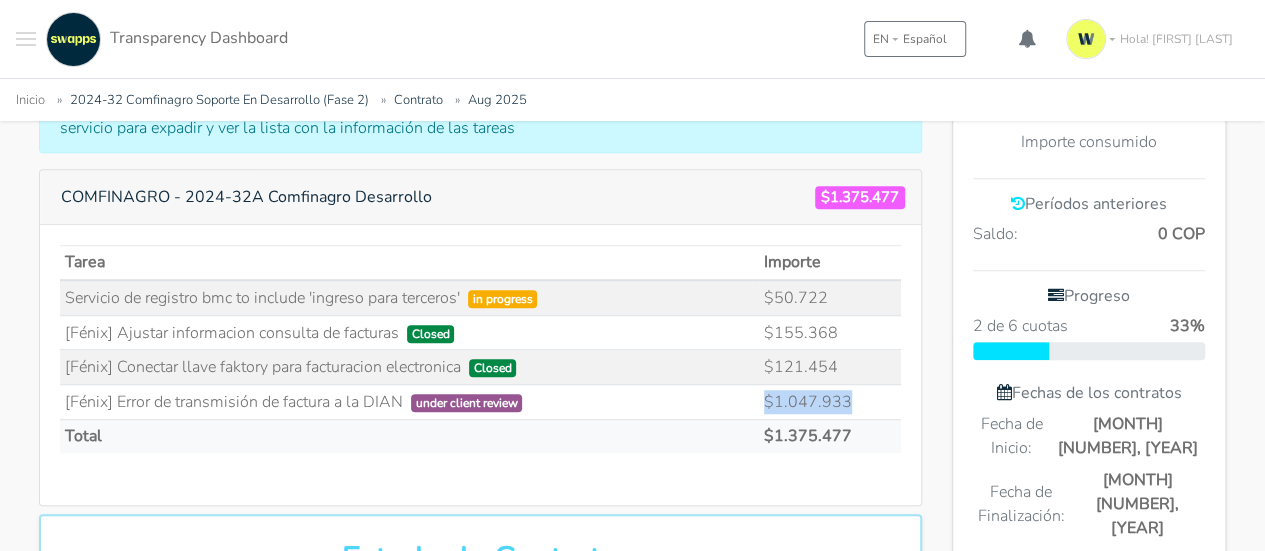 drag, startPoint x: 770, startPoint y: 397, endPoint x: 877, endPoint y: 397, distance: 107 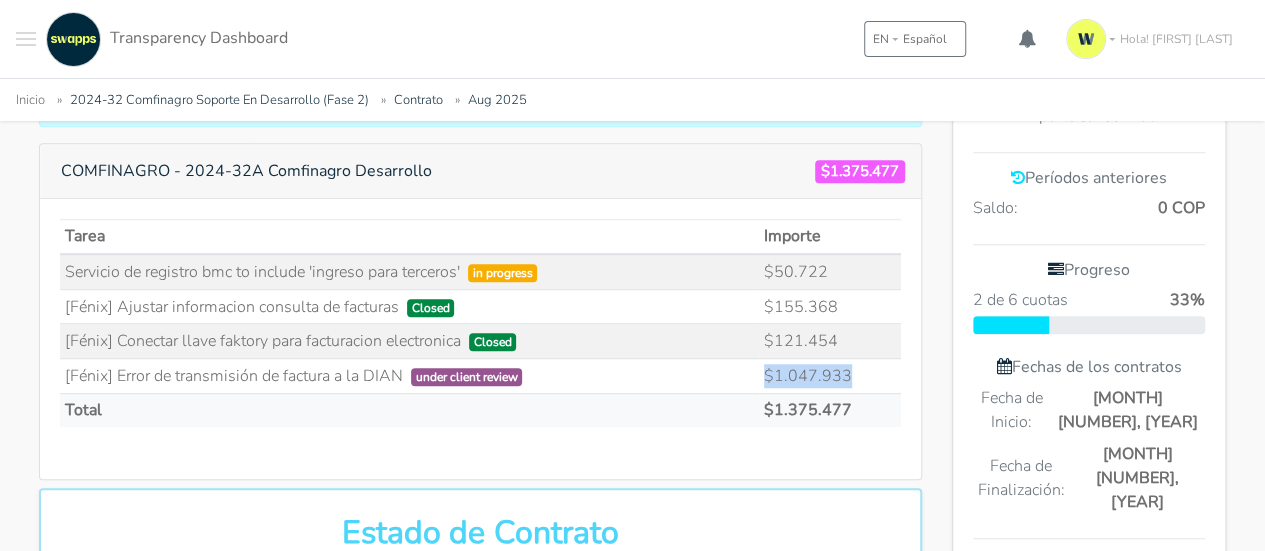 scroll, scrollTop: 600, scrollLeft: 0, axis: vertical 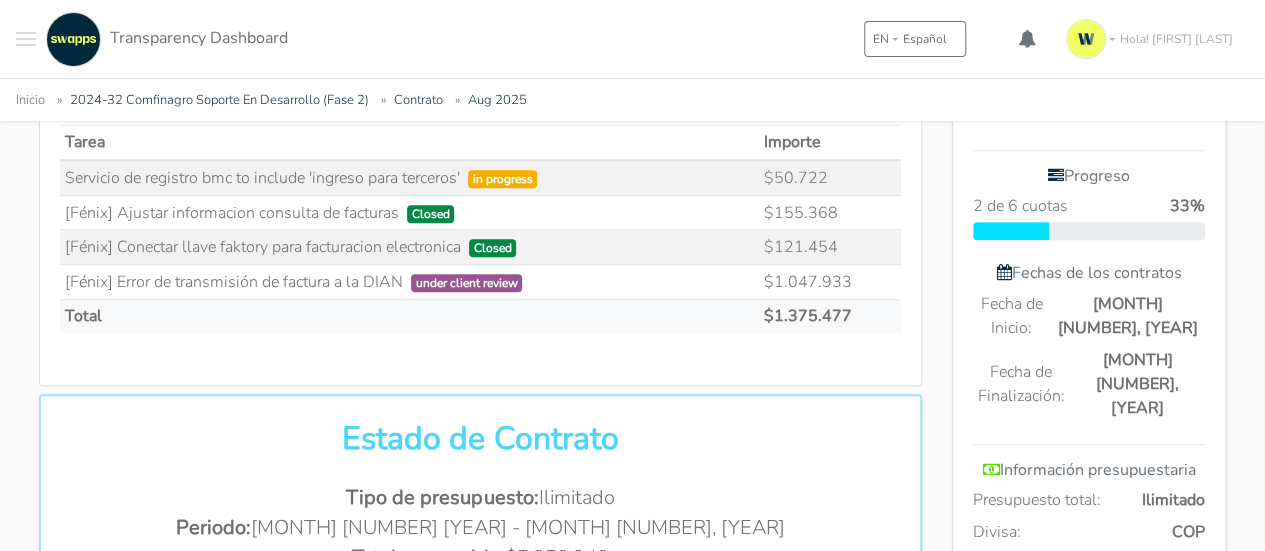 click on "[Fénix]  Error de transmisión de factura a la DIAN
under client review" at bounding box center [409, 281] 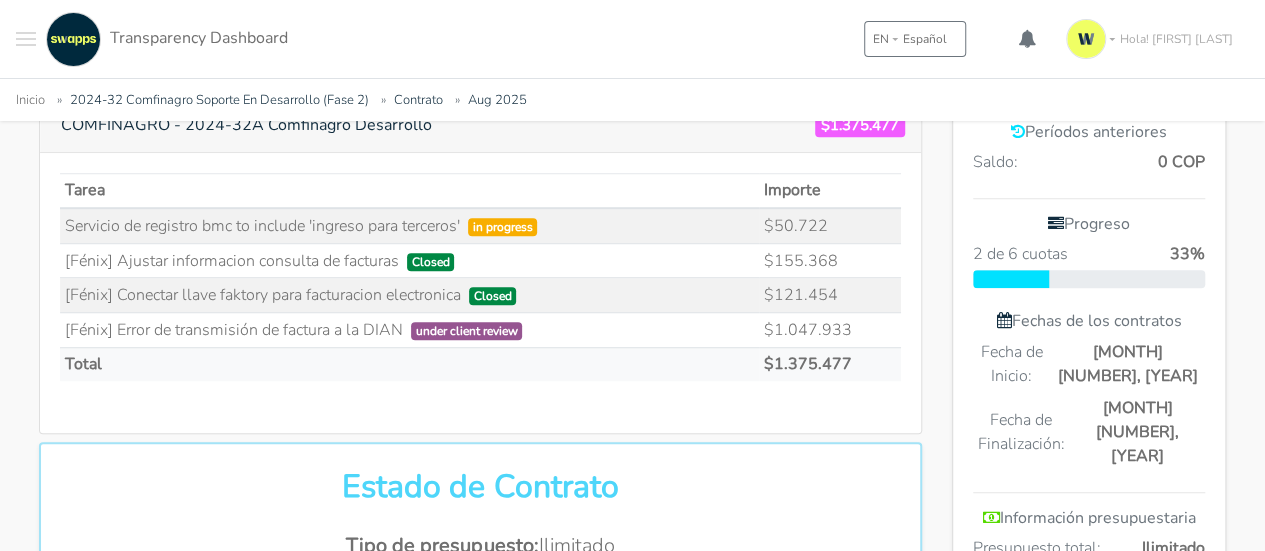 scroll, scrollTop: 620, scrollLeft: 0, axis: vertical 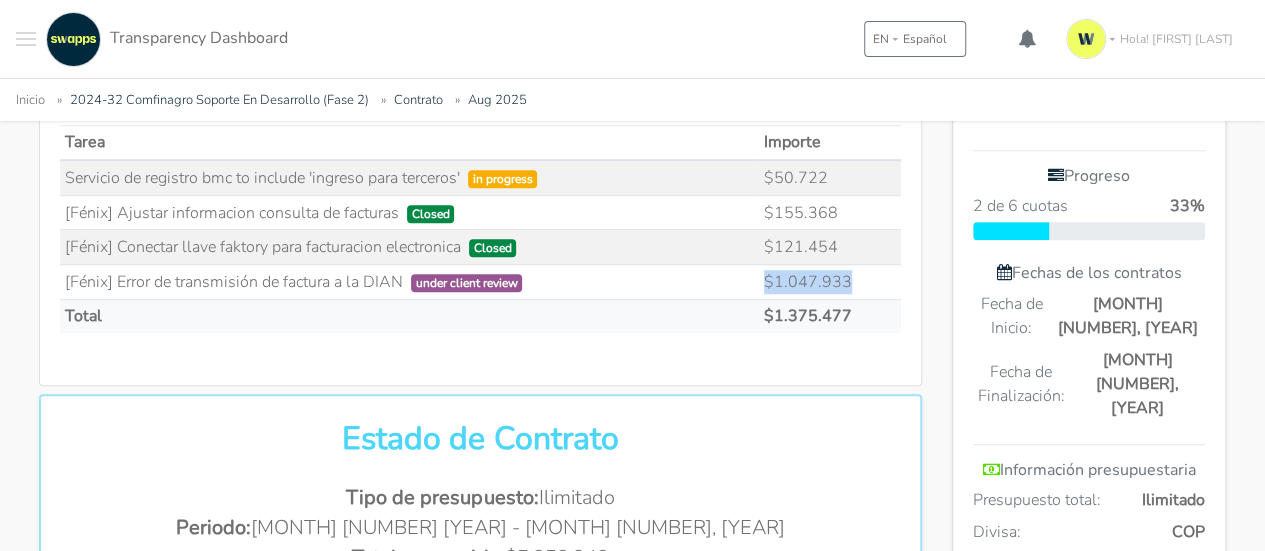drag, startPoint x: 765, startPoint y: 278, endPoint x: 876, endPoint y: 278, distance: 111 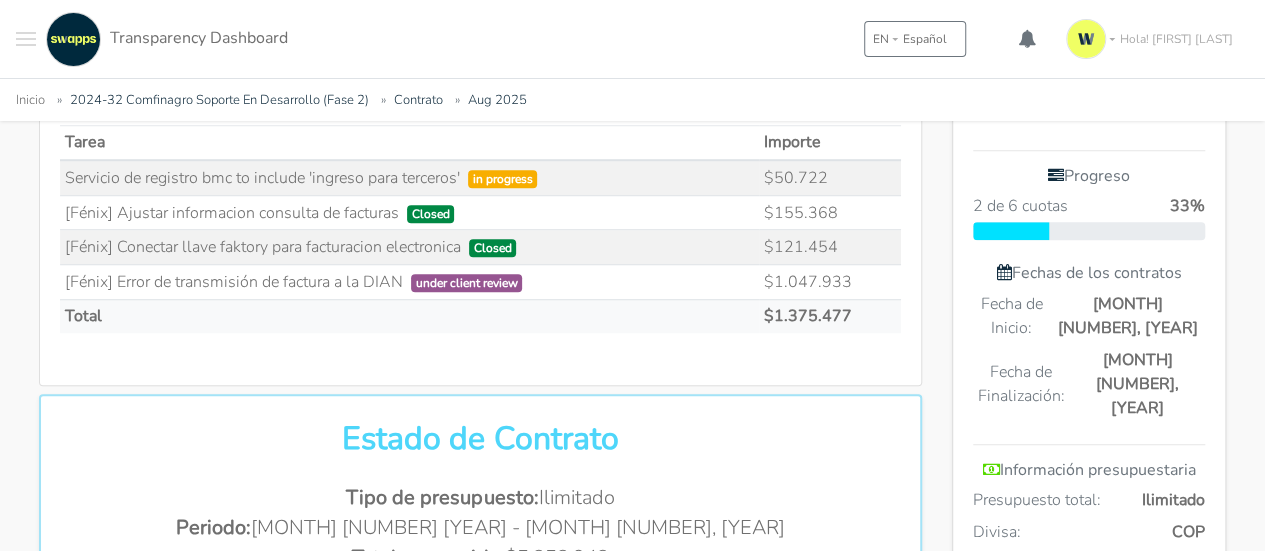 click on "[Fénix]  Error de transmisión de factura a la DIAN
under client review" at bounding box center [409, 281] 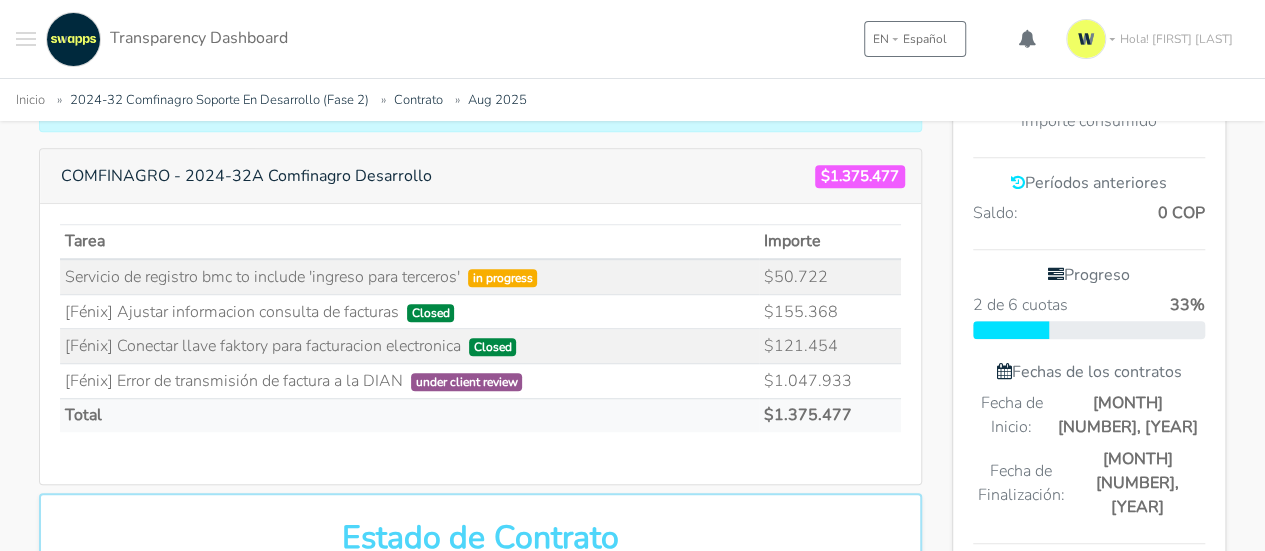 scroll, scrollTop: 520, scrollLeft: 0, axis: vertical 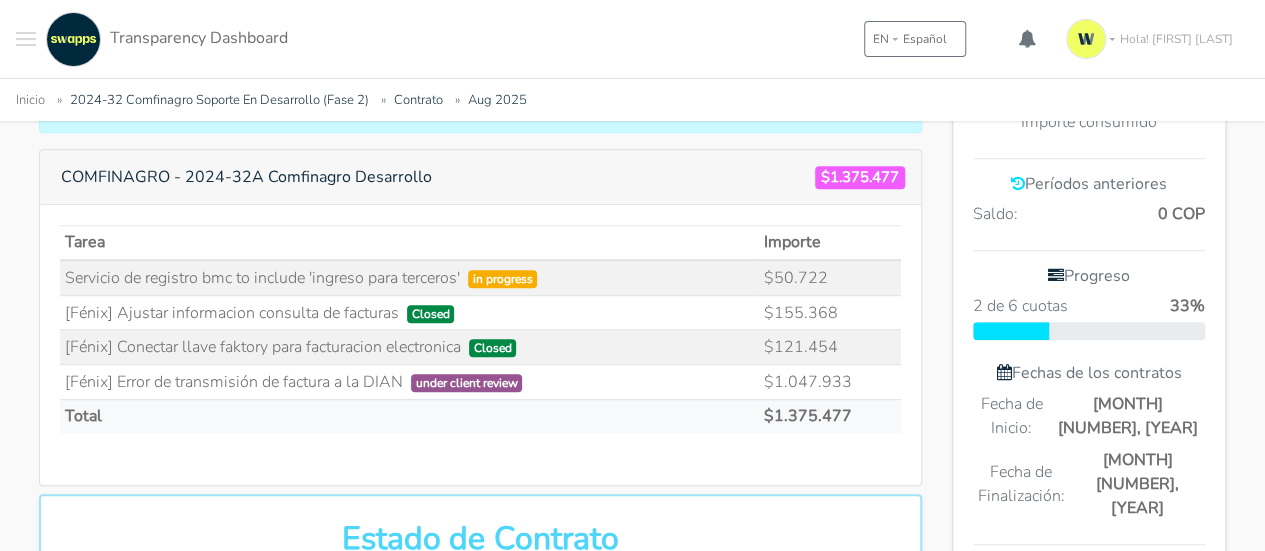 drag, startPoint x: 152, startPoint y: 309, endPoint x: 312, endPoint y: 306, distance: 160.02812 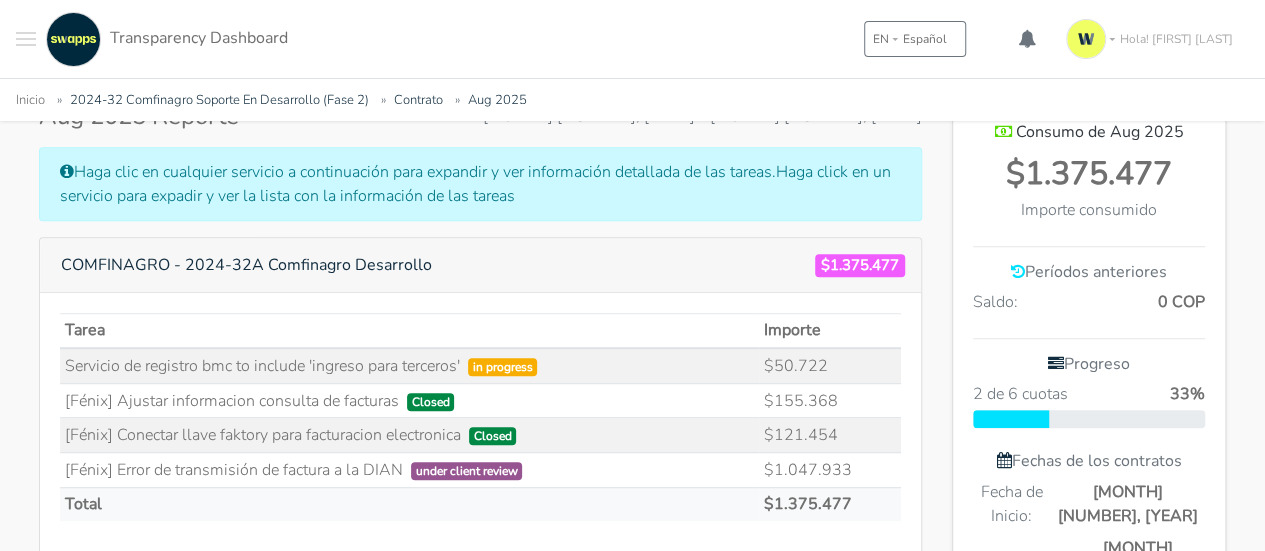 scroll, scrollTop: 520, scrollLeft: 0, axis: vertical 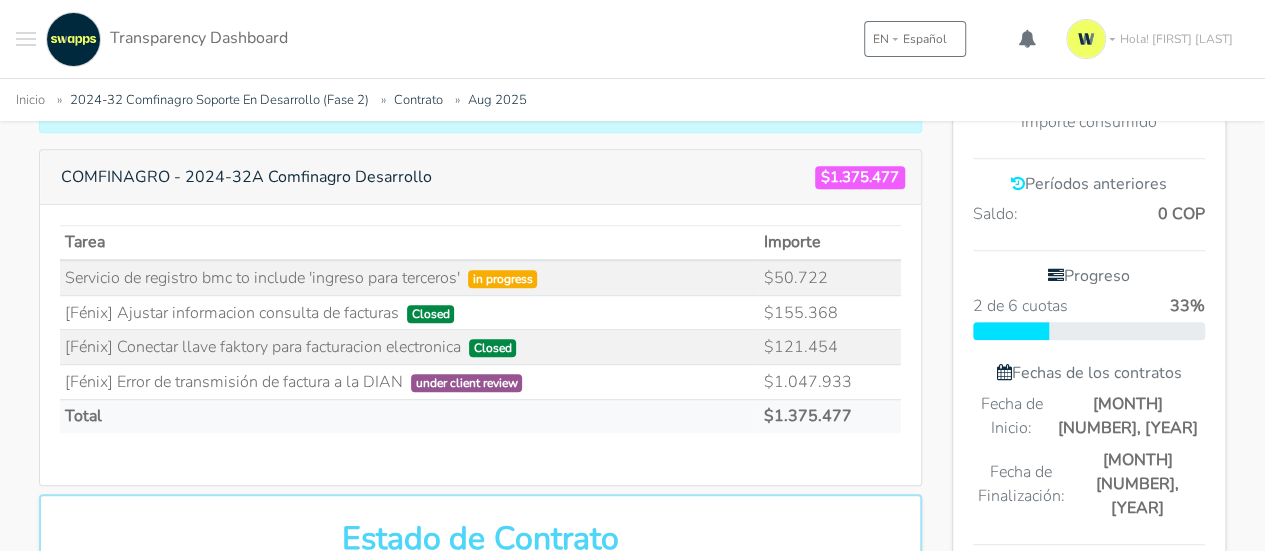 click on "[Fénix]  Error de transmisión de factura a la DIAN
under client review" at bounding box center [409, 381] 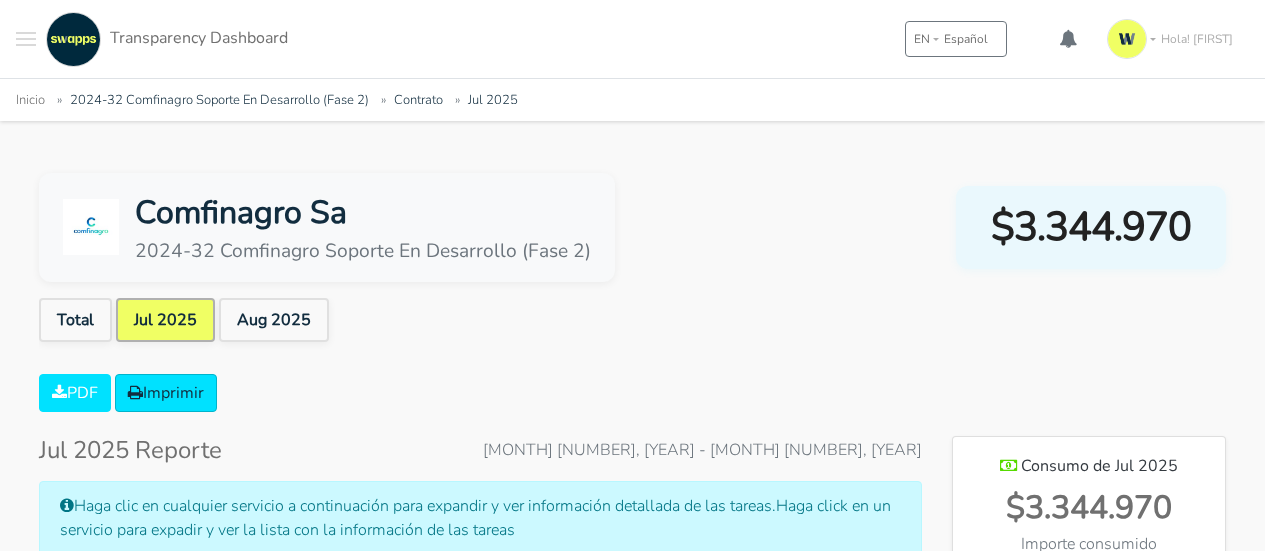 scroll, scrollTop: 900, scrollLeft: 0, axis: vertical 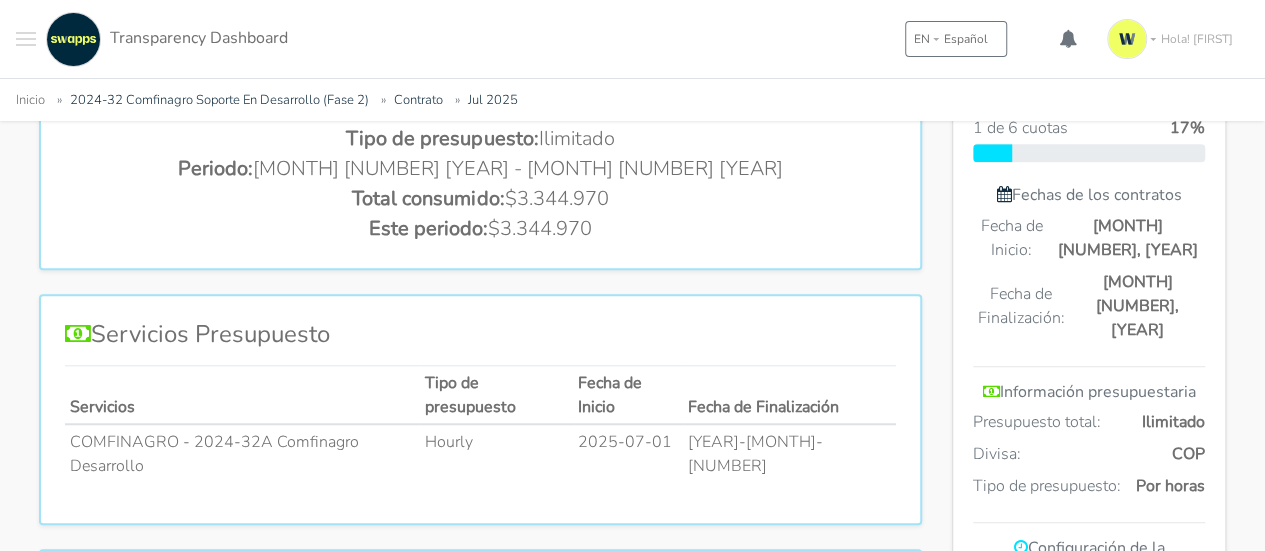 click on "COMFINAGRO - 2024-32A Comfinagro Desarrollo" at bounding box center (242, 453) 